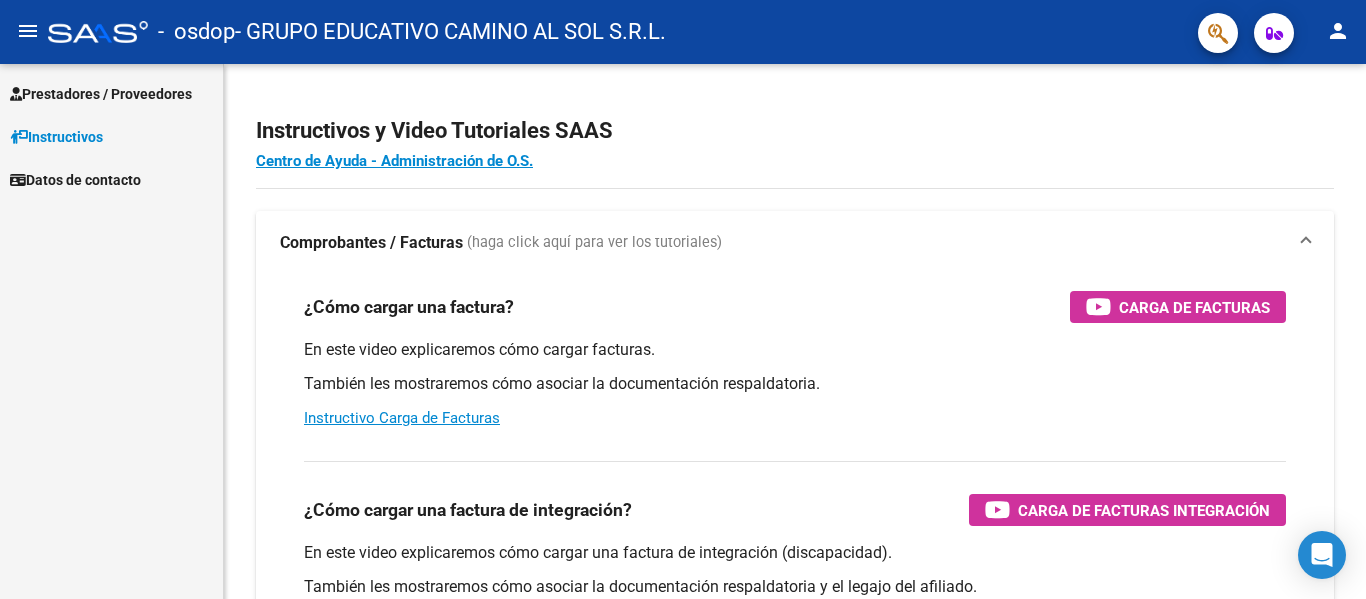 scroll, scrollTop: 0, scrollLeft: 0, axis: both 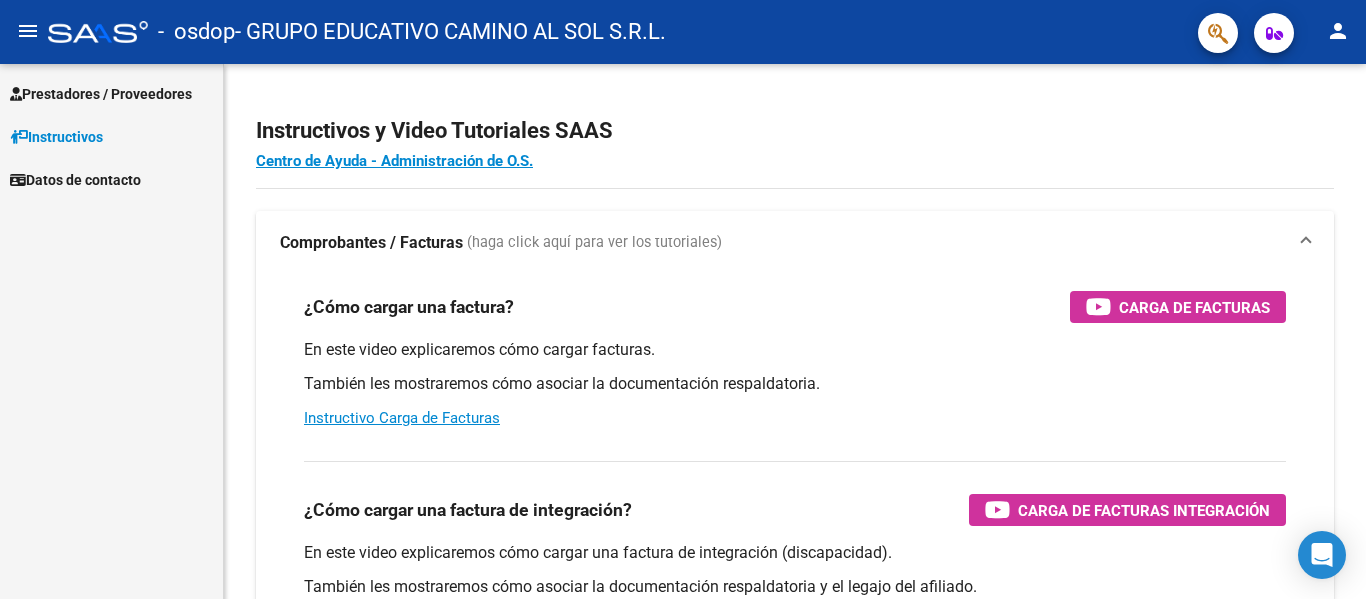 click on "Prestadores / Proveedores" at bounding box center (101, 94) 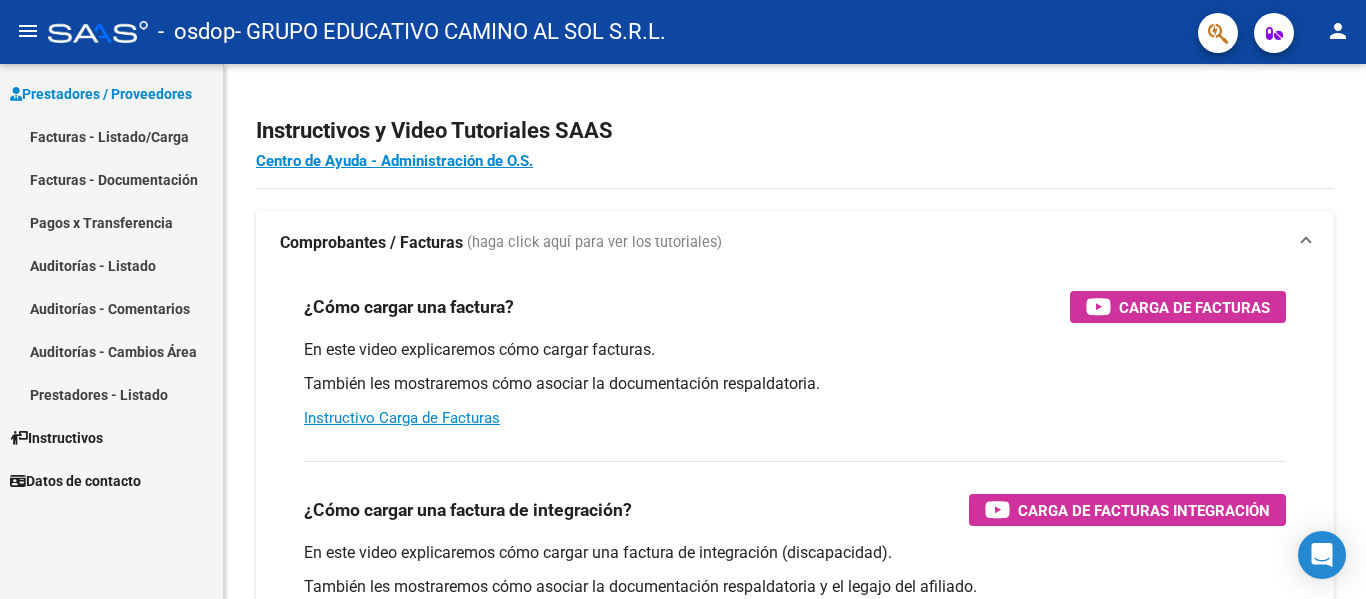 click on "Facturas - Listado/Carga" at bounding box center [111, 136] 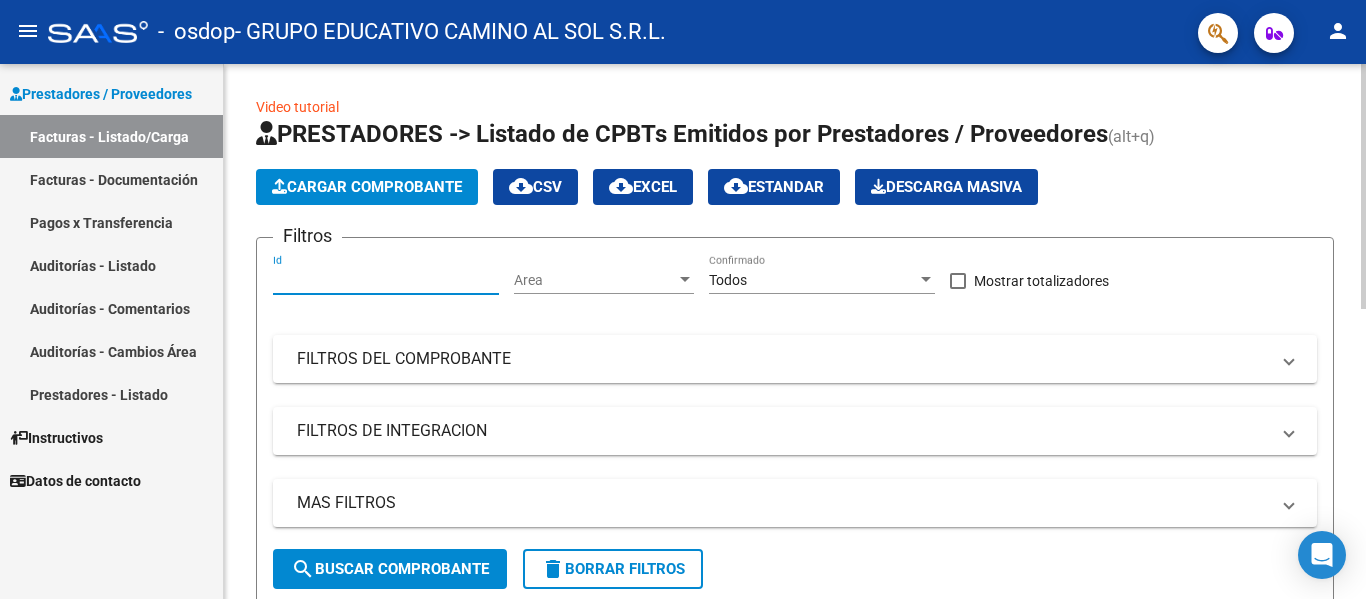 click on "Id" at bounding box center (386, 280) 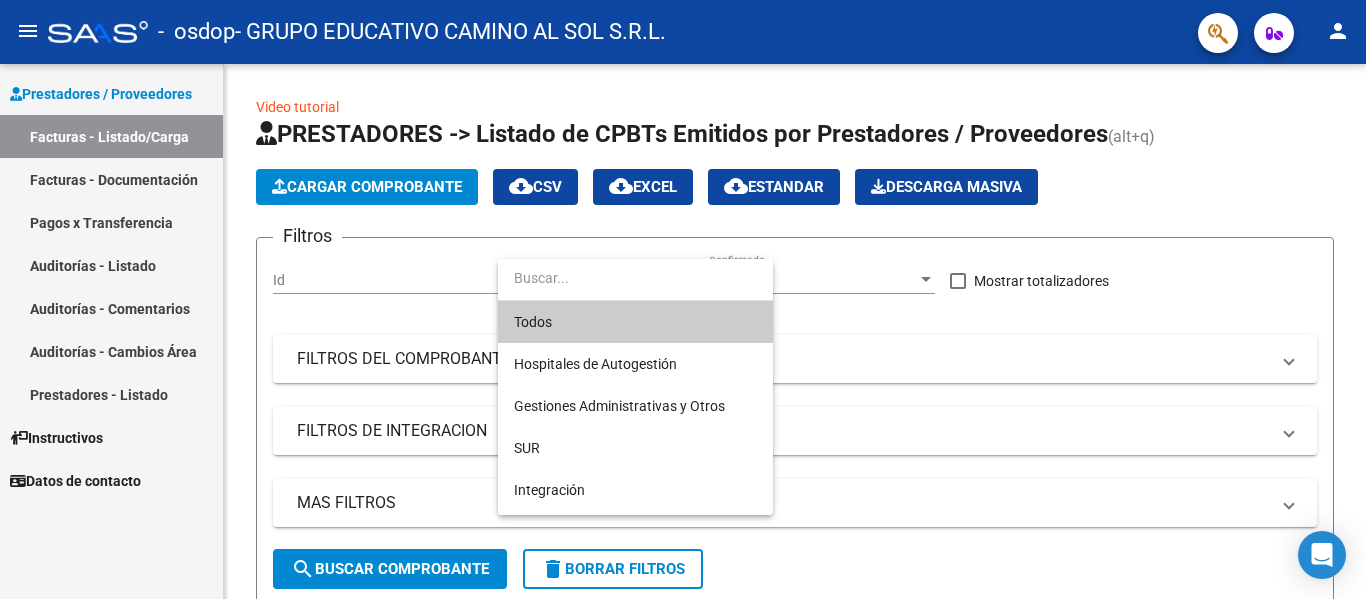click at bounding box center (683, 299) 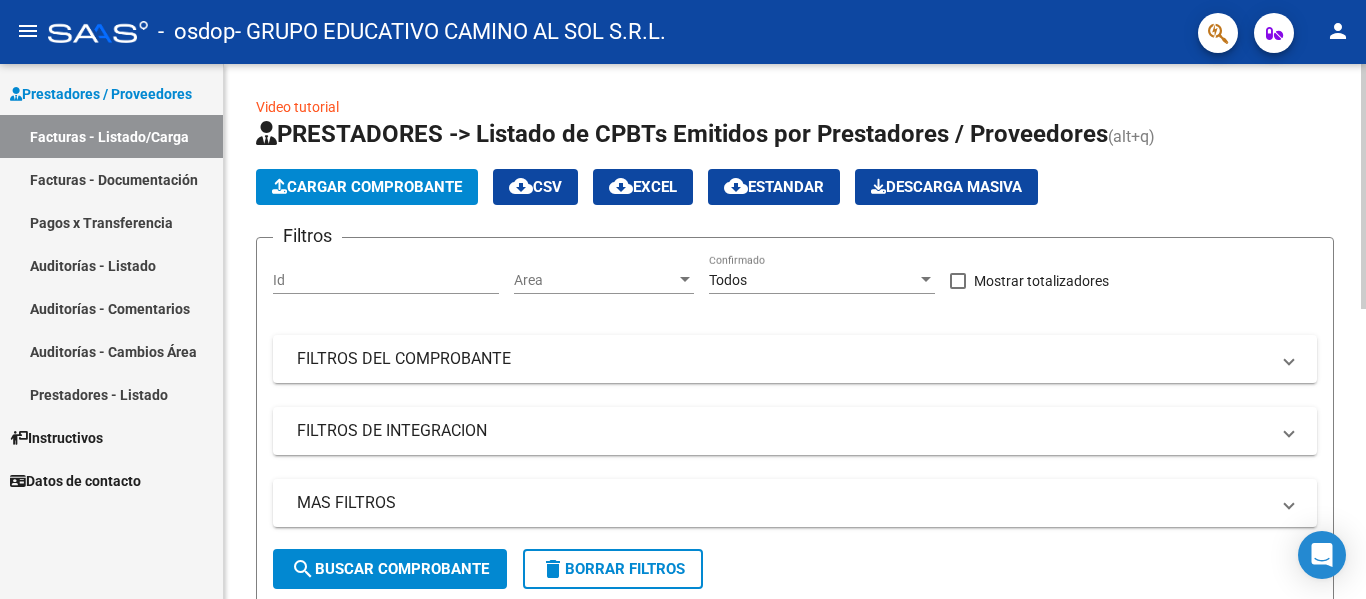 click on "Todos" at bounding box center (813, 280) 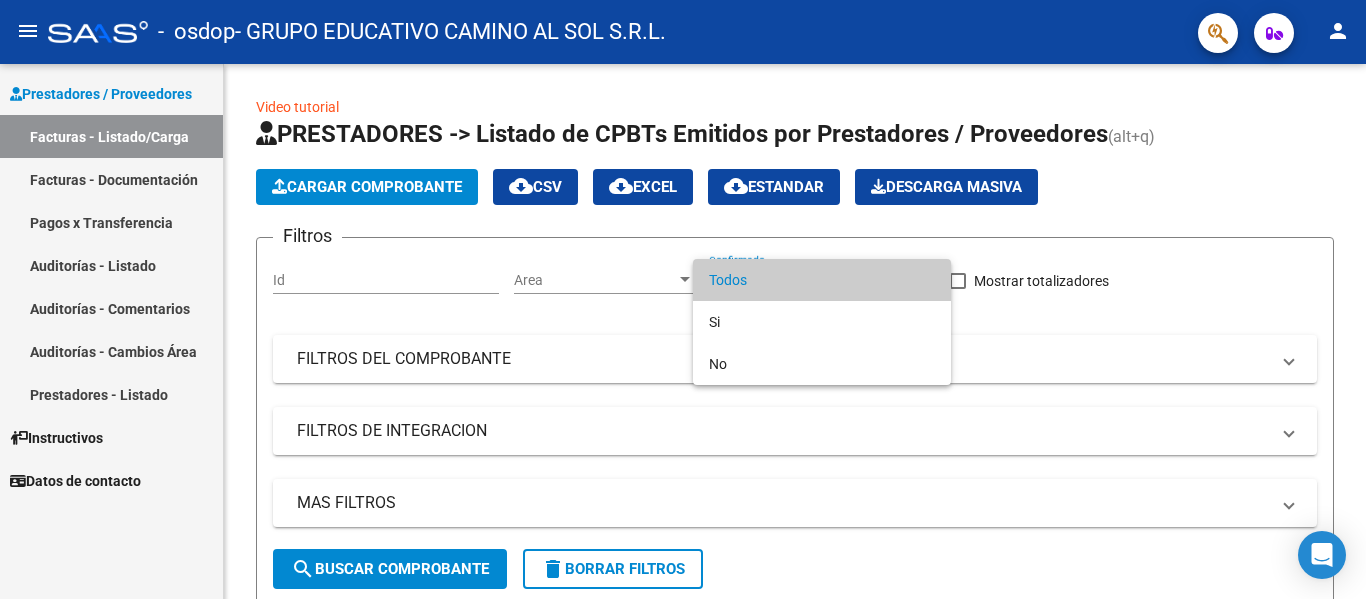 click at bounding box center [683, 299] 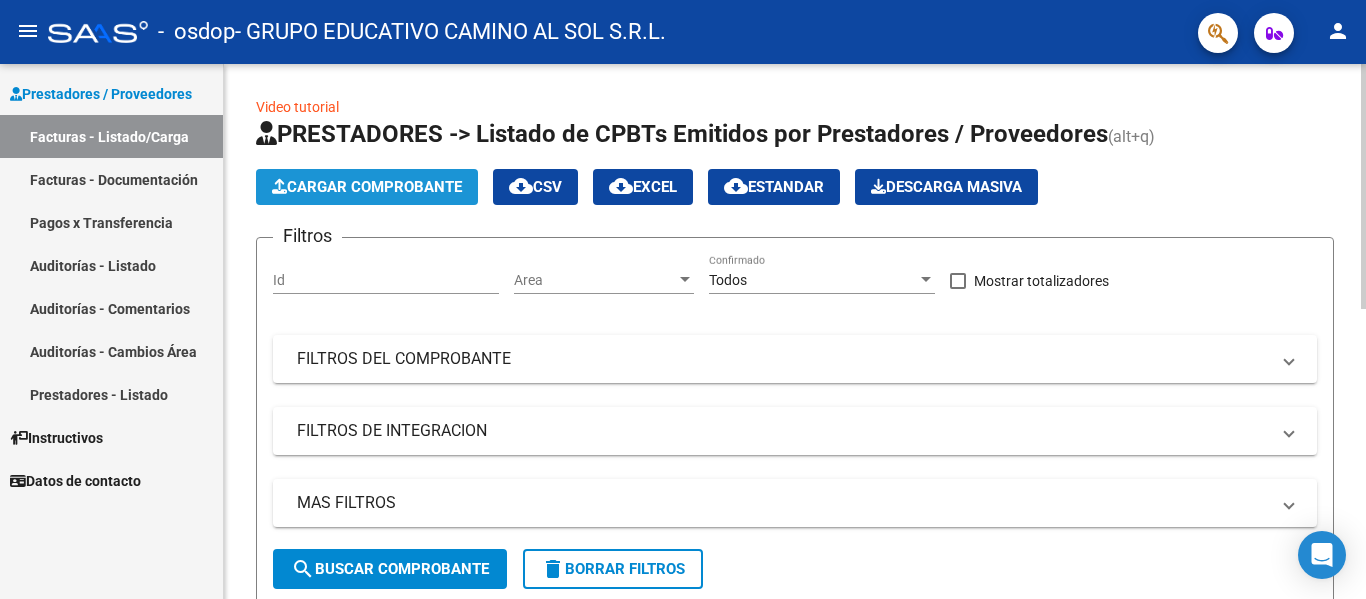 click on "Cargar Comprobante" 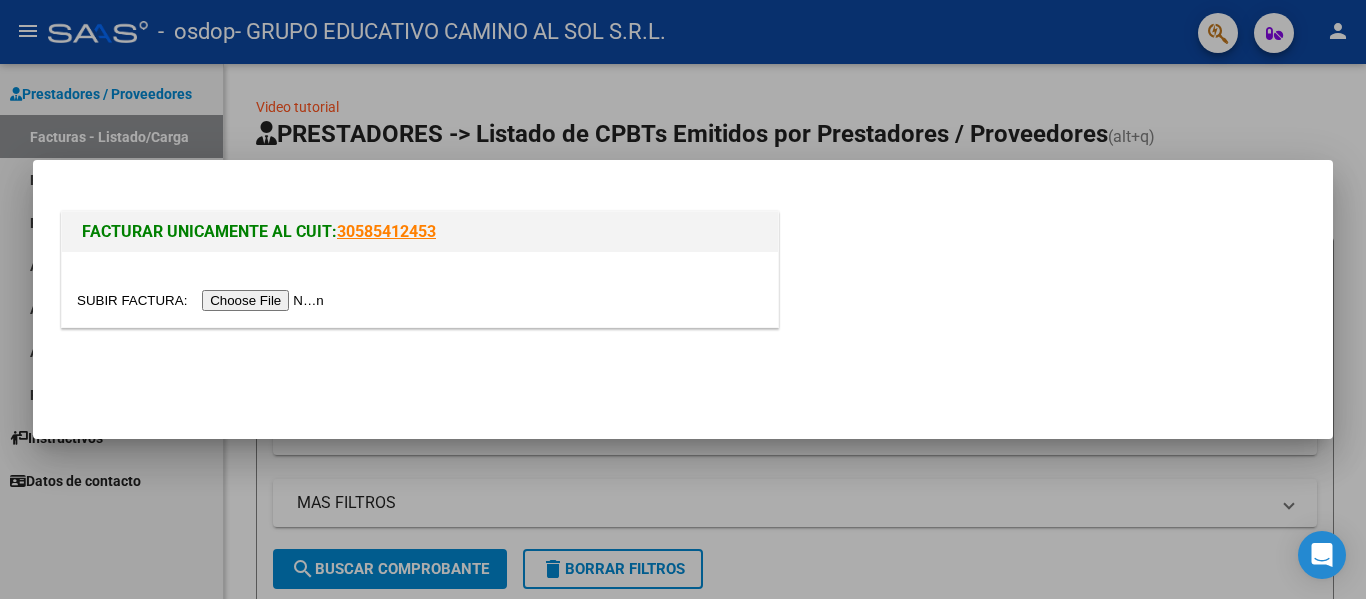 click at bounding box center (203, 300) 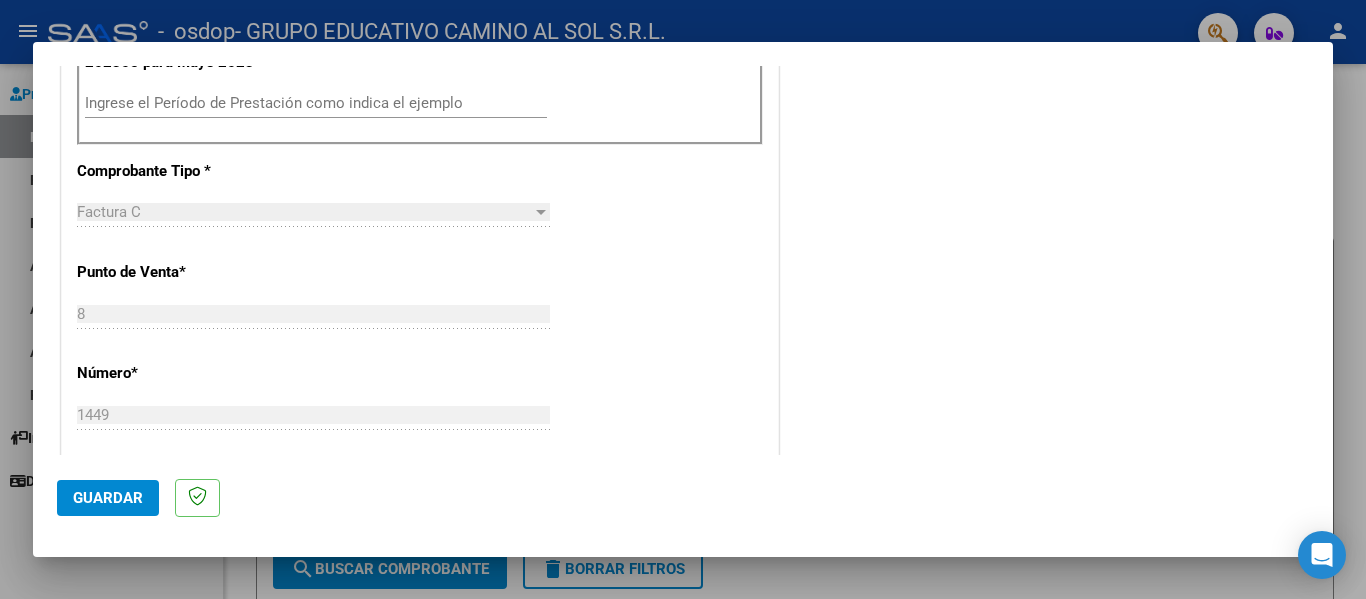 scroll, scrollTop: 700, scrollLeft: 0, axis: vertical 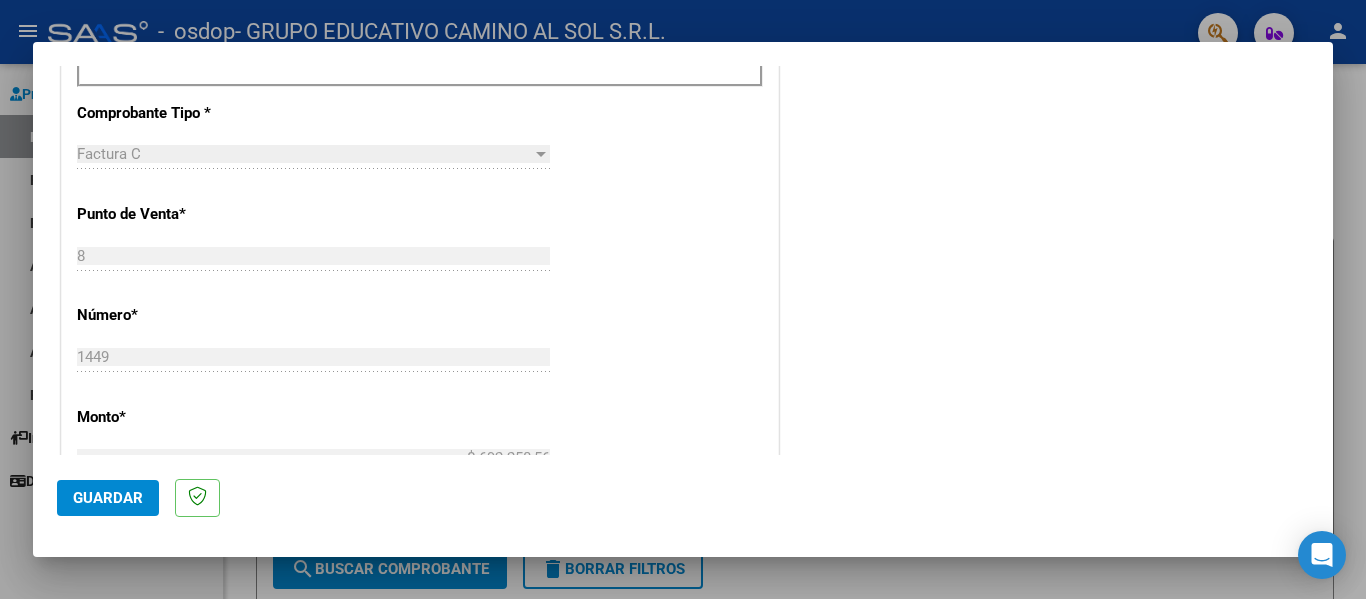 click on "Factura C" at bounding box center (304, 154) 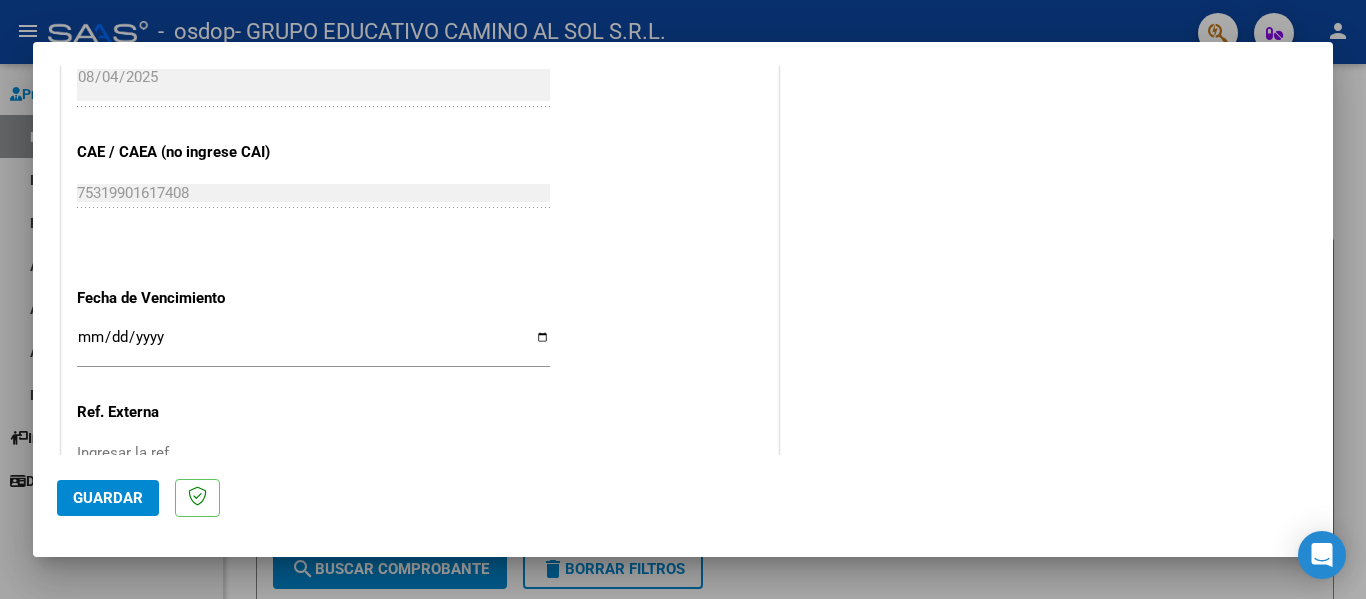 scroll, scrollTop: 1200, scrollLeft: 0, axis: vertical 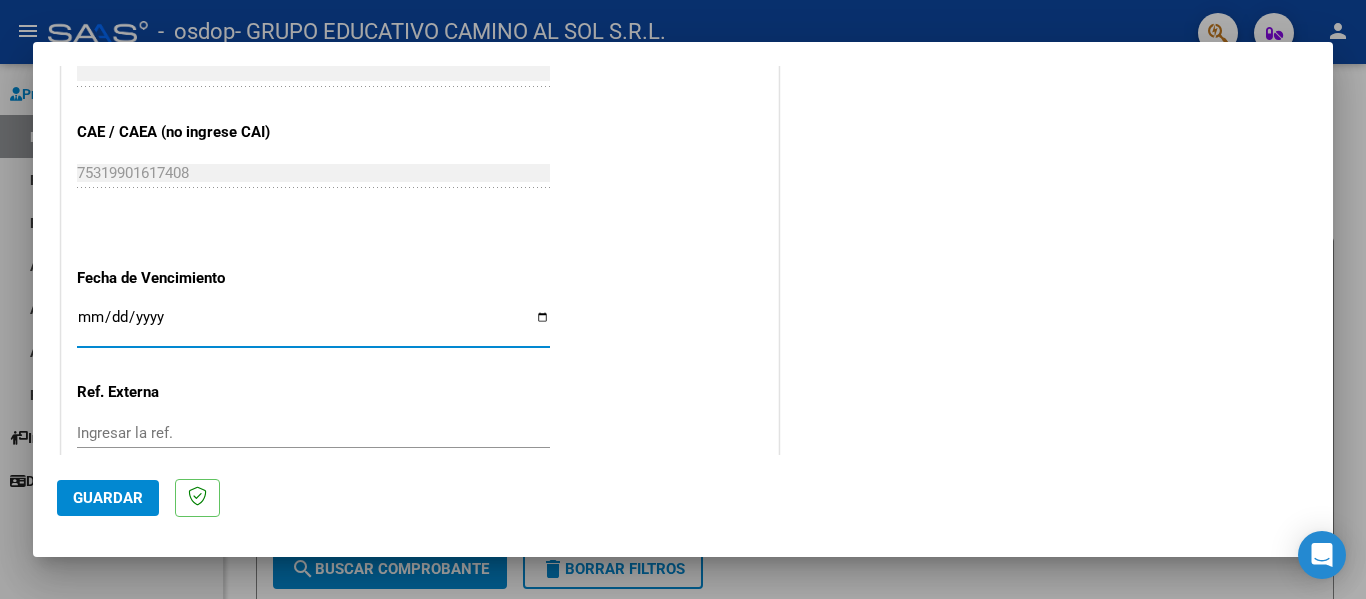 click on "Ingresar la fecha" at bounding box center (313, 325) 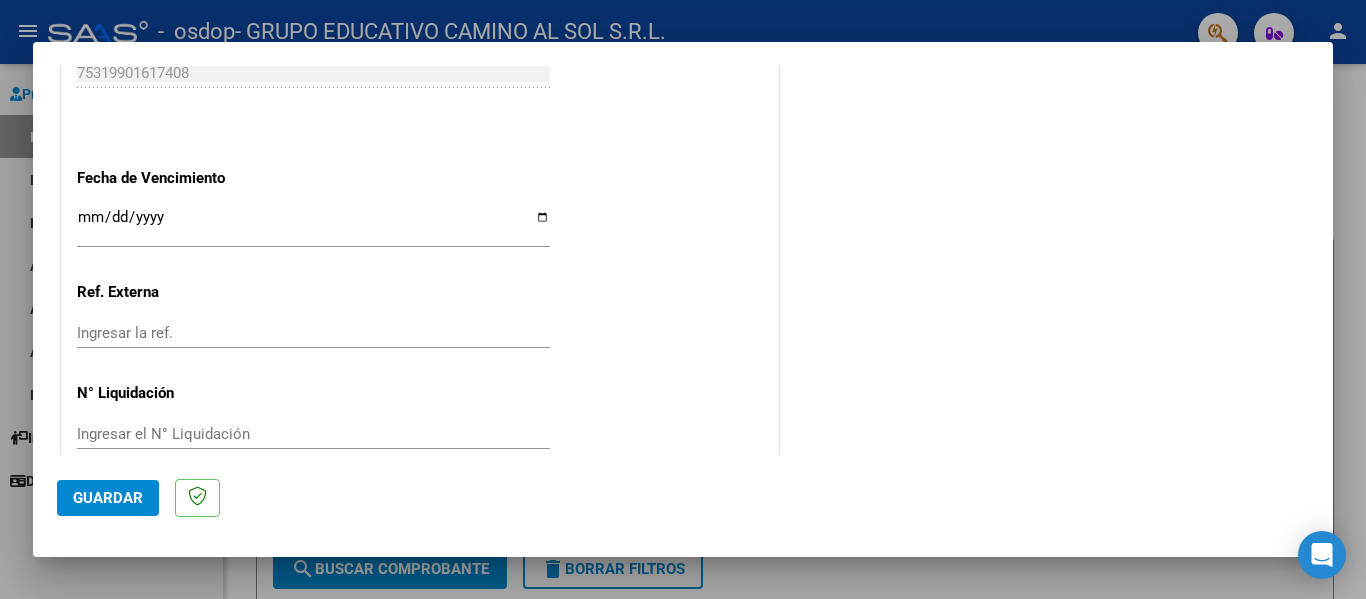 scroll, scrollTop: 1333, scrollLeft: 0, axis: vertical 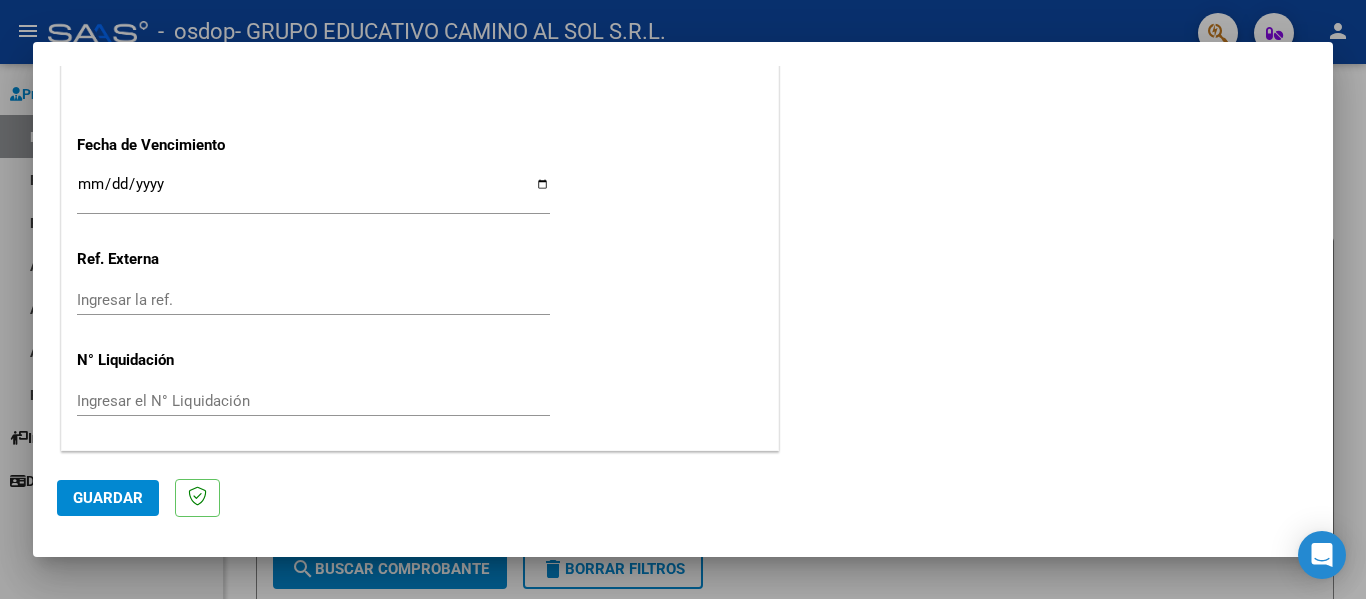 click on "Guardar" 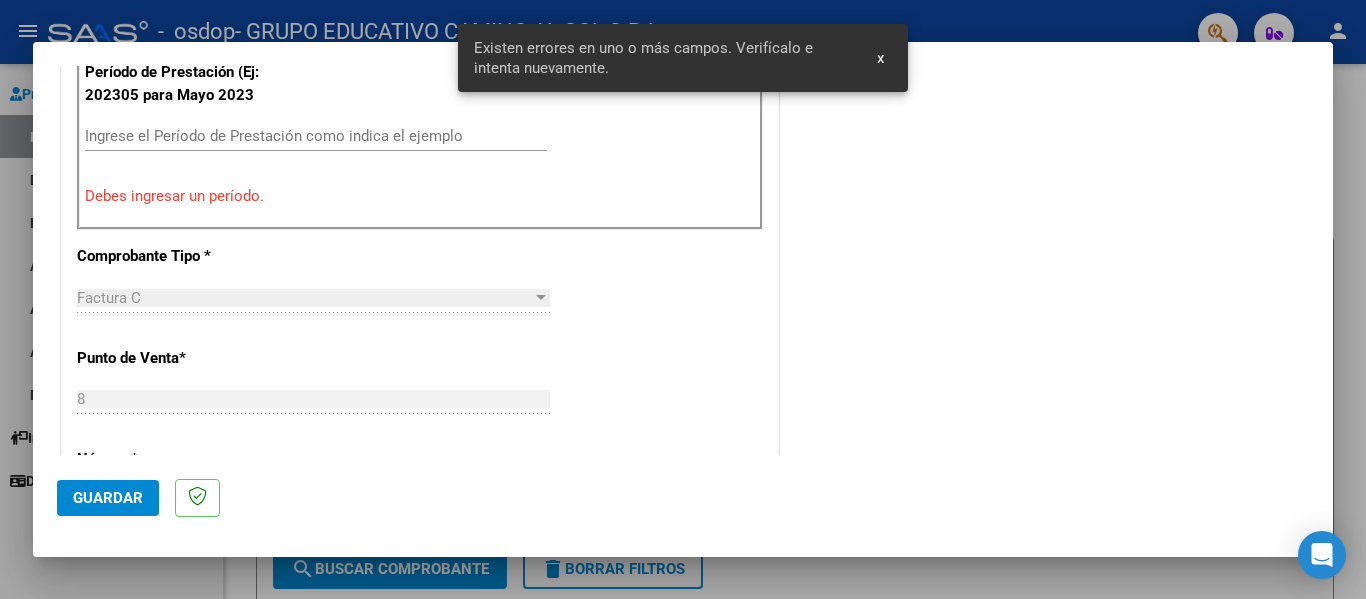 scroll, scrollTop: 464, scrollLeft: 0, axis: vertical 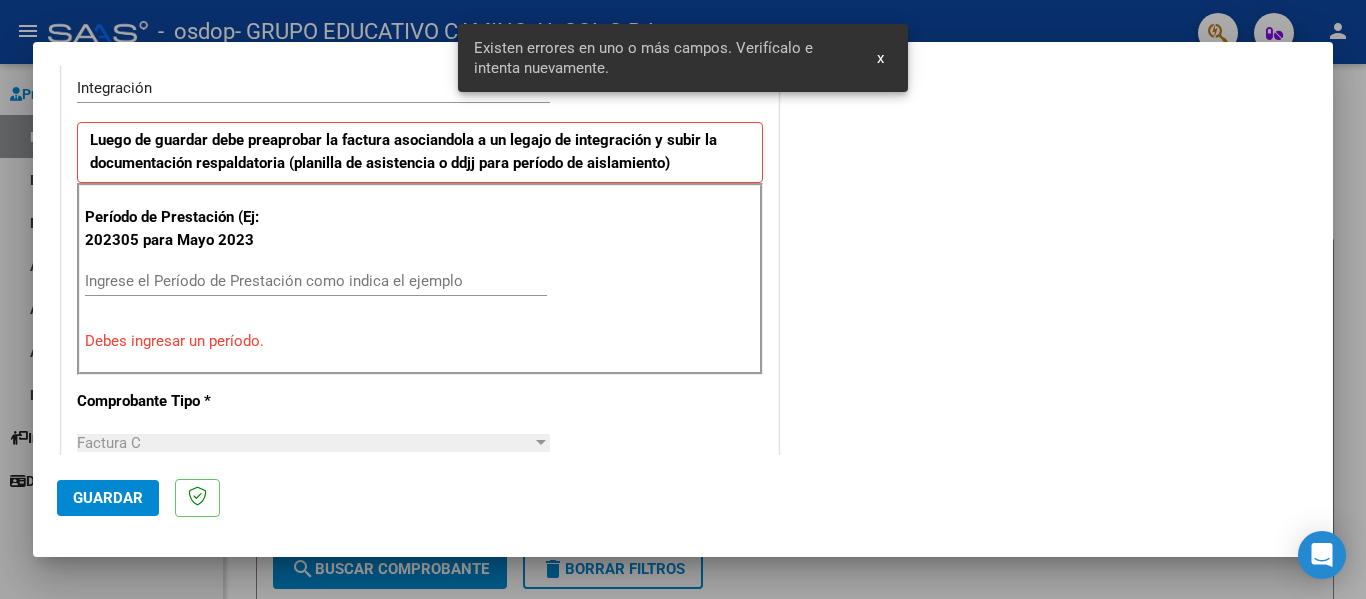 click on "Ingrese el Período de Prestación como indica el ejemplo" at bounding box center (316, 281) 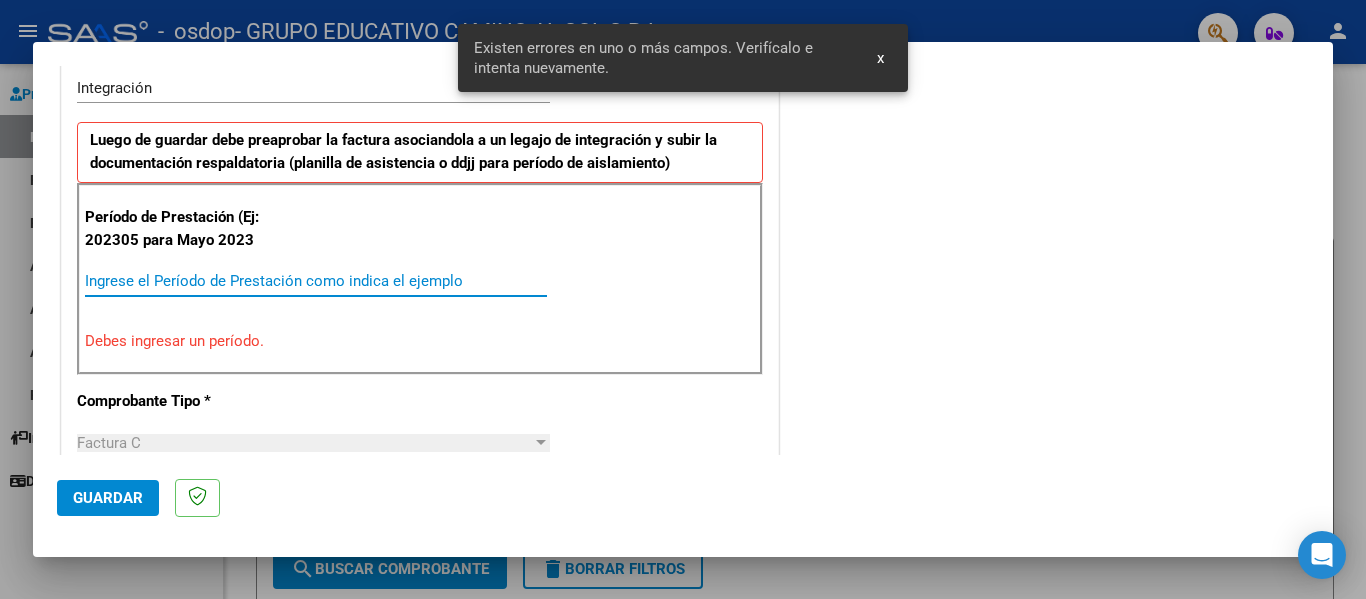 click on "Ingrese el Período de Prestación como indica el ejemplo" at bounding box center [316, 281] 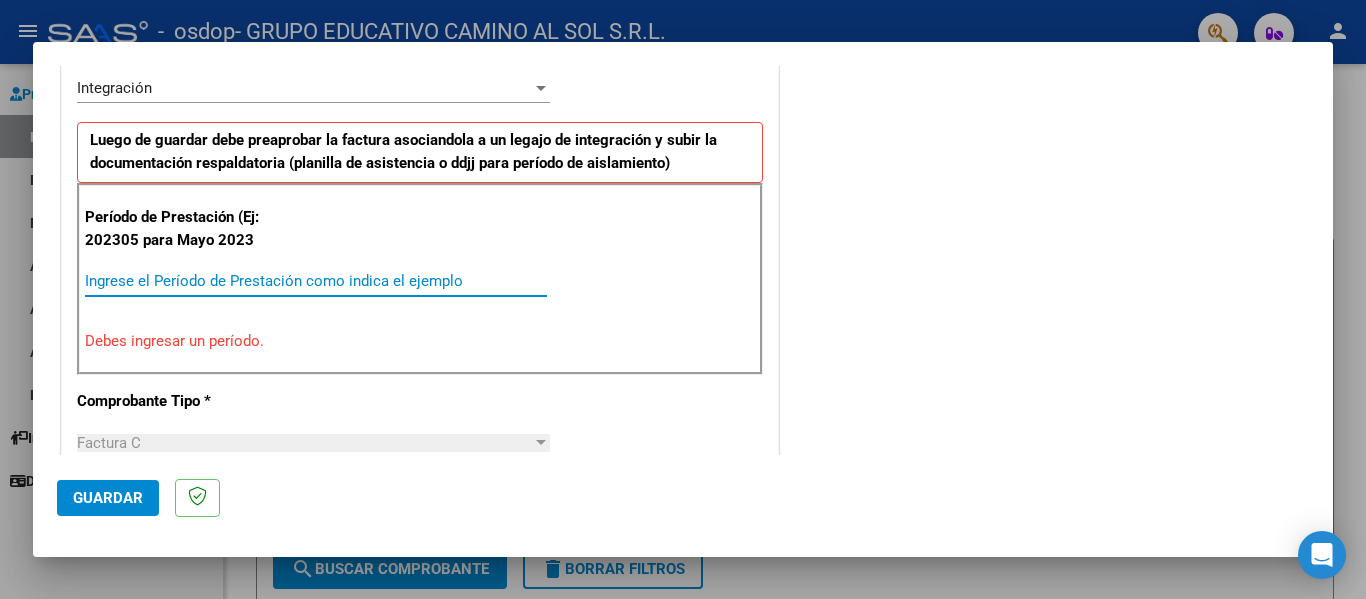 scroll, scrollTop: 564, scrollLeft: 0, axis: vertical 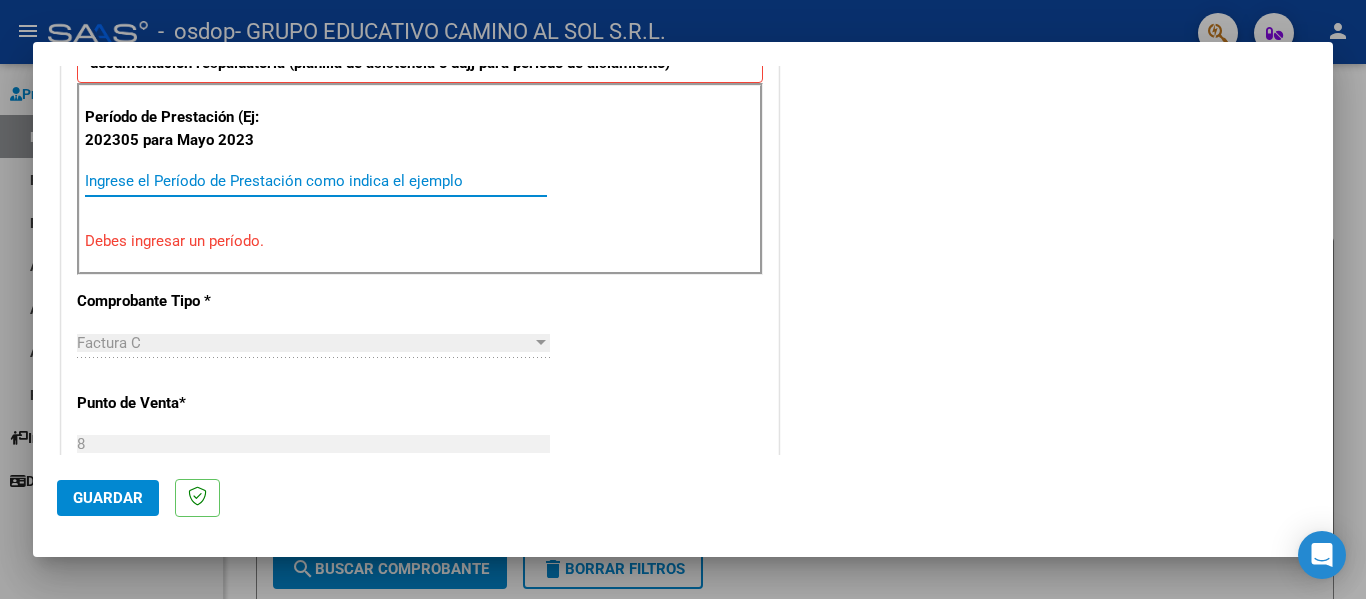 drag, startPoint x: 158, startPoint y: 242, endPoint x: 142, endPoint y: 213, distance: 33.12099 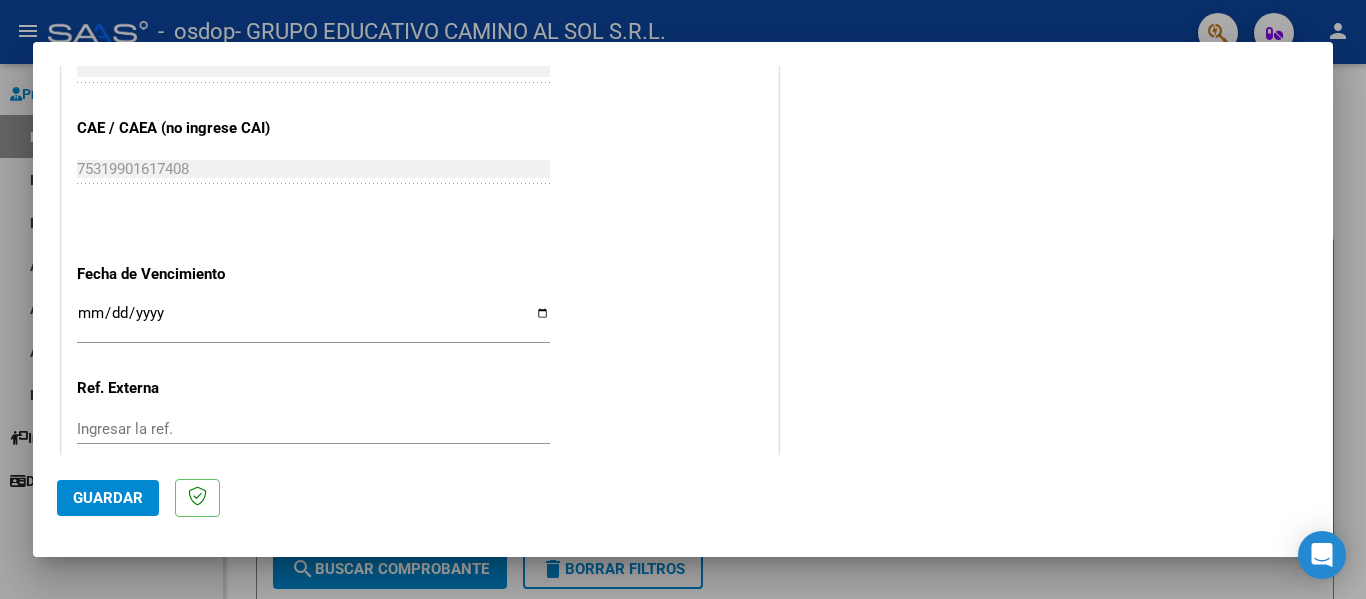 scroll, scrollTop: 1333, scrollLeft: 0, axis: vertical 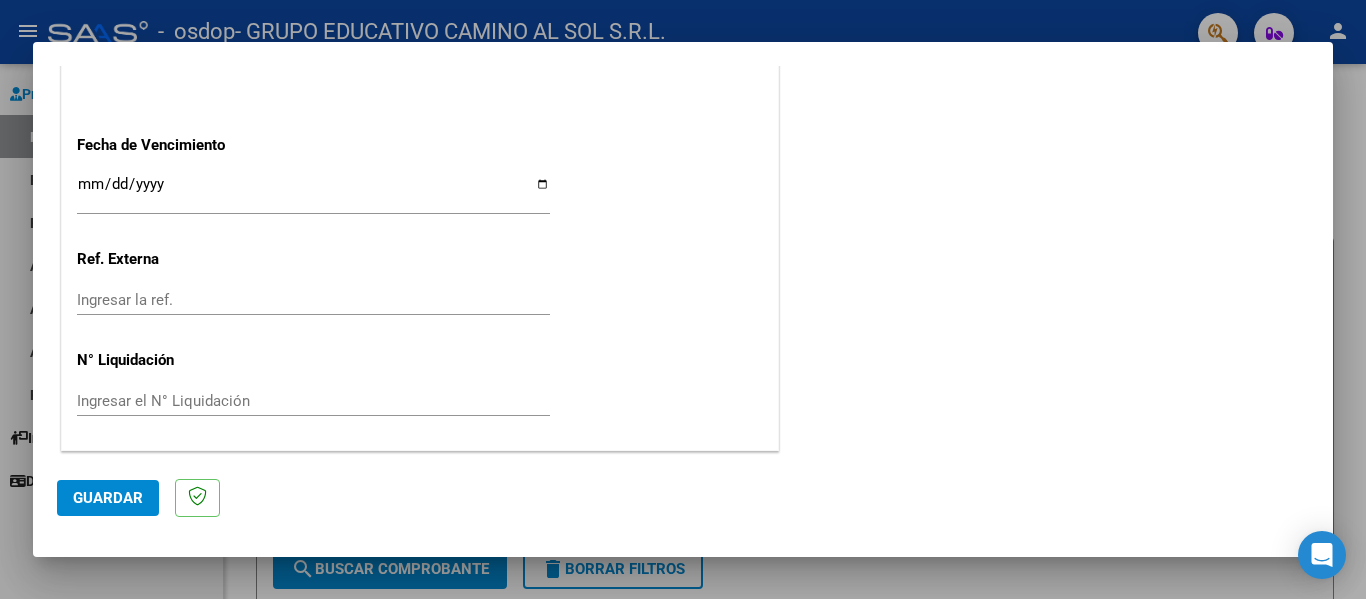 type on "202507" 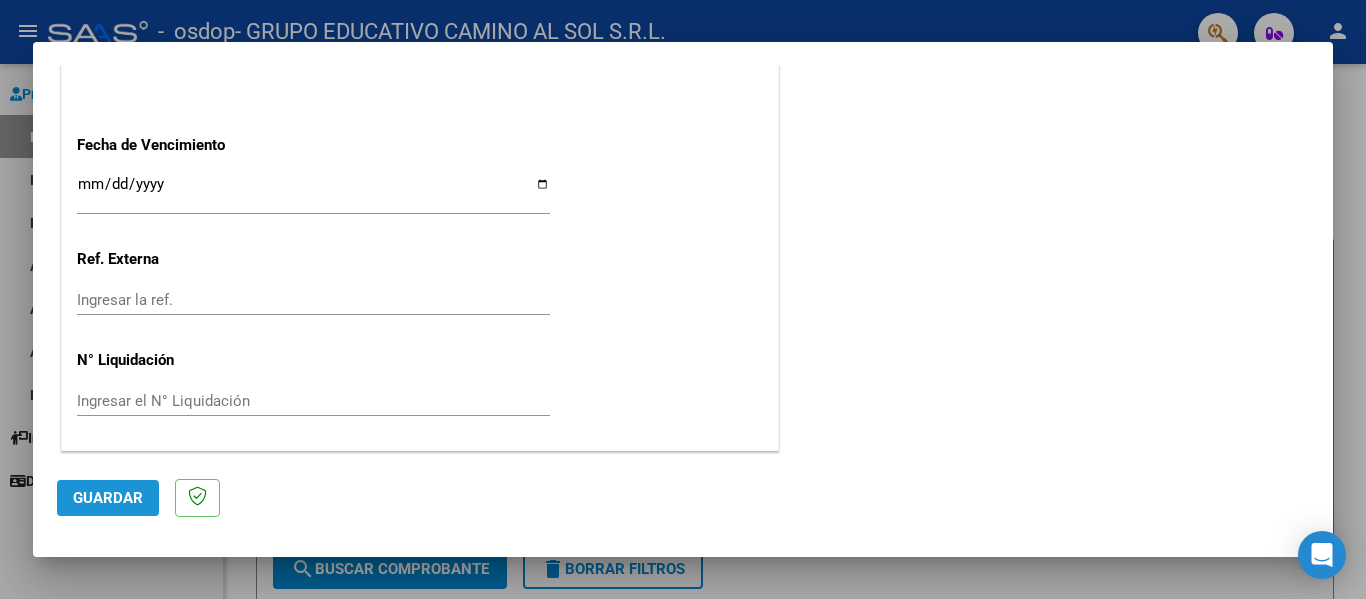 click on "Guardar" 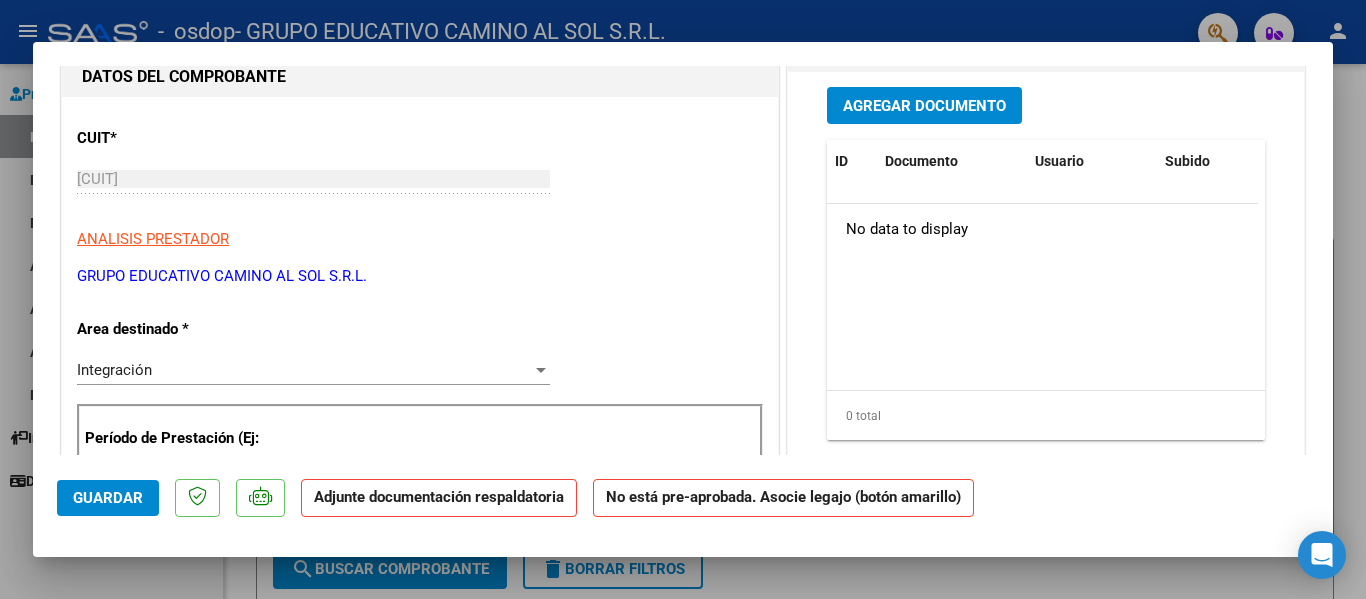 scroll, scrollTop: 200, scrollLeft: 0, axis: vertical 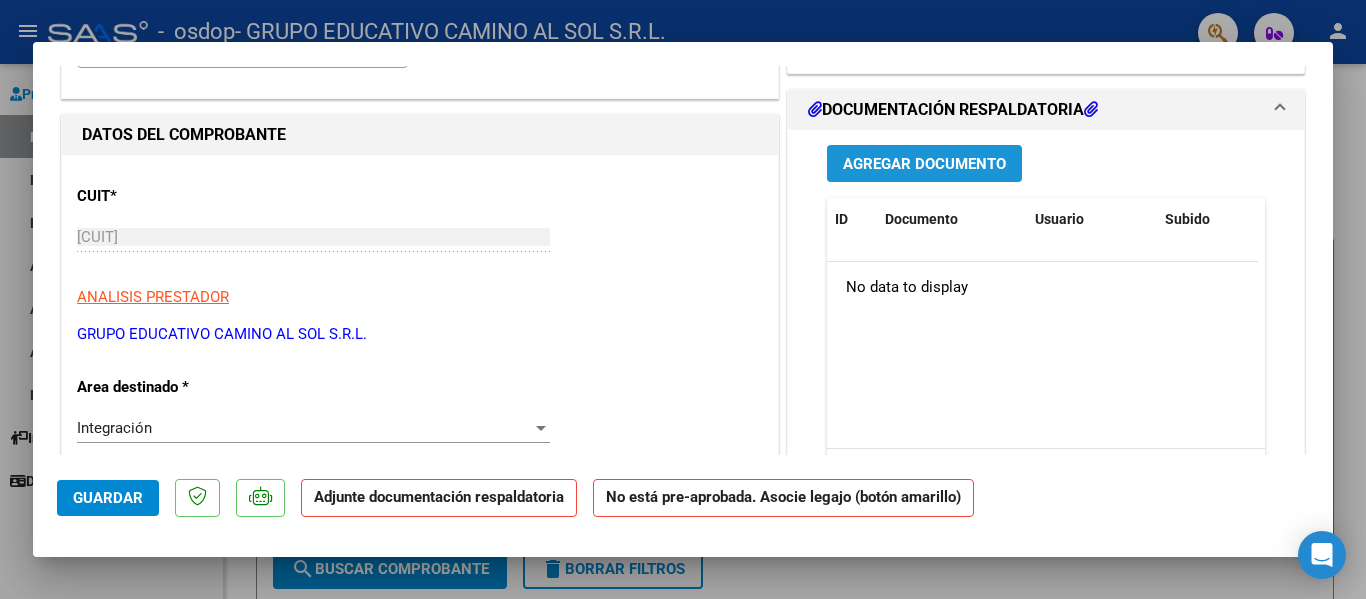 click on "Agregar Documento" at bounding box center (924, 164) 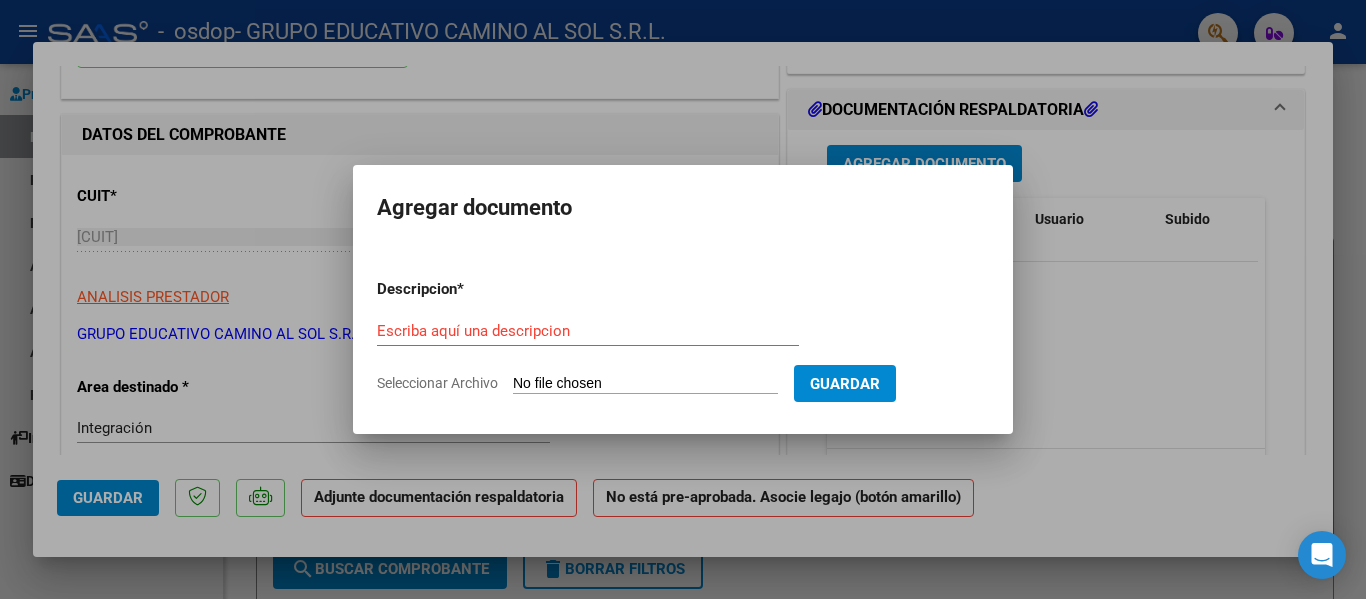 click on "Descripcion  *   Escriba aquí una descripcion  Seleccionar Archivo Guardar" at bounding box center [683, 336] 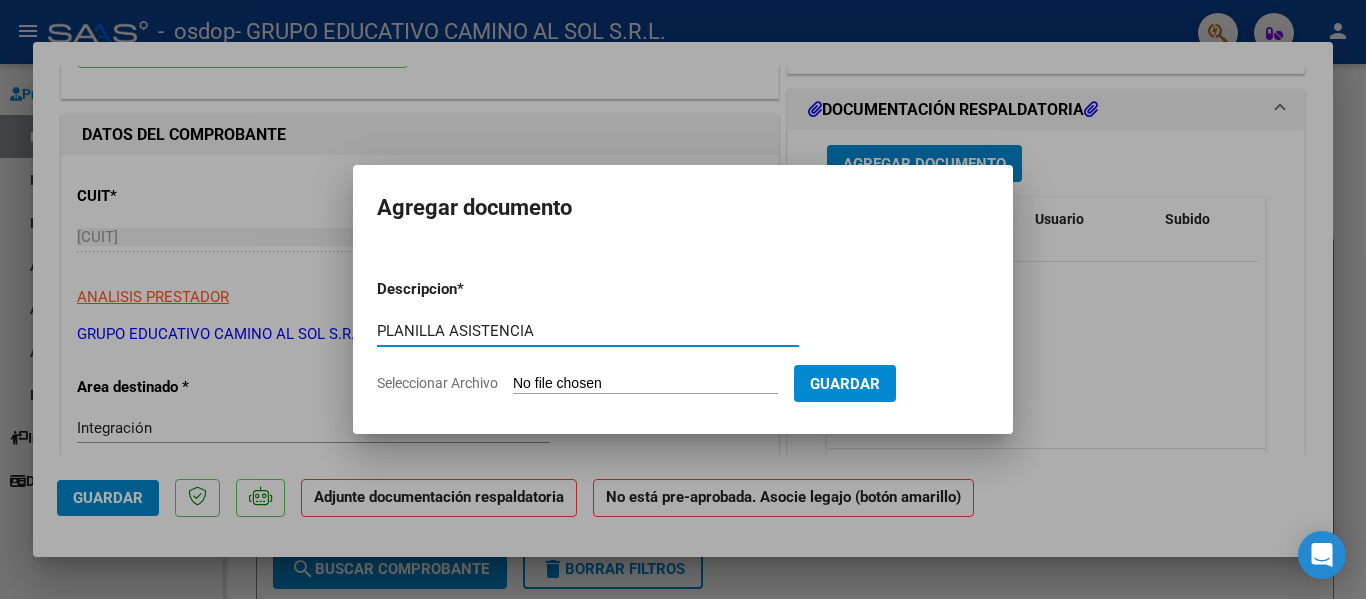type on "PLANILLA ASISTENCIA" 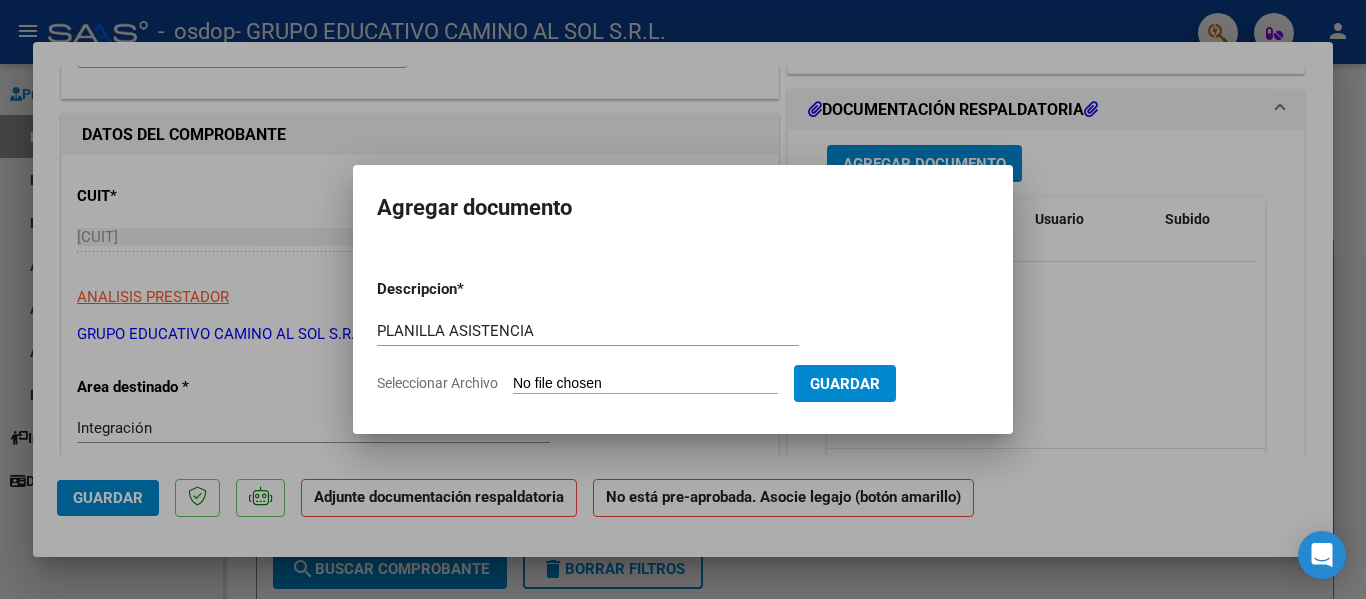 click on "Seleccionar Archivo" at bounding box center (645, 384) 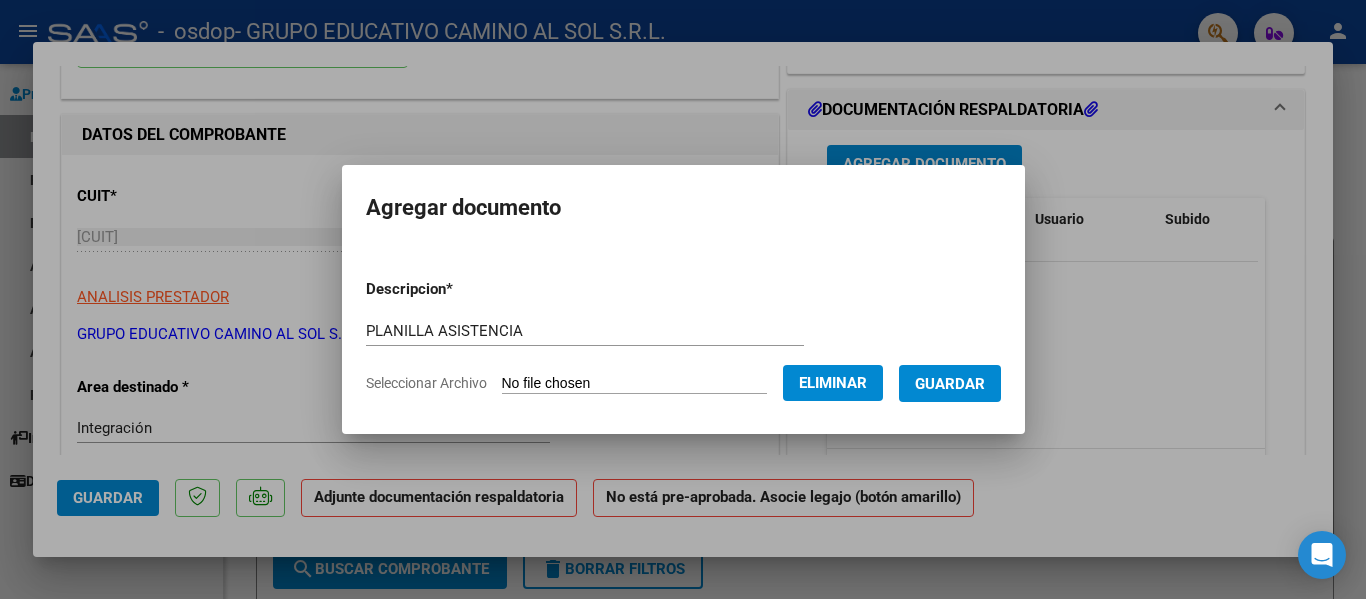 click on "Guardar" at bounding box center (950, 384) 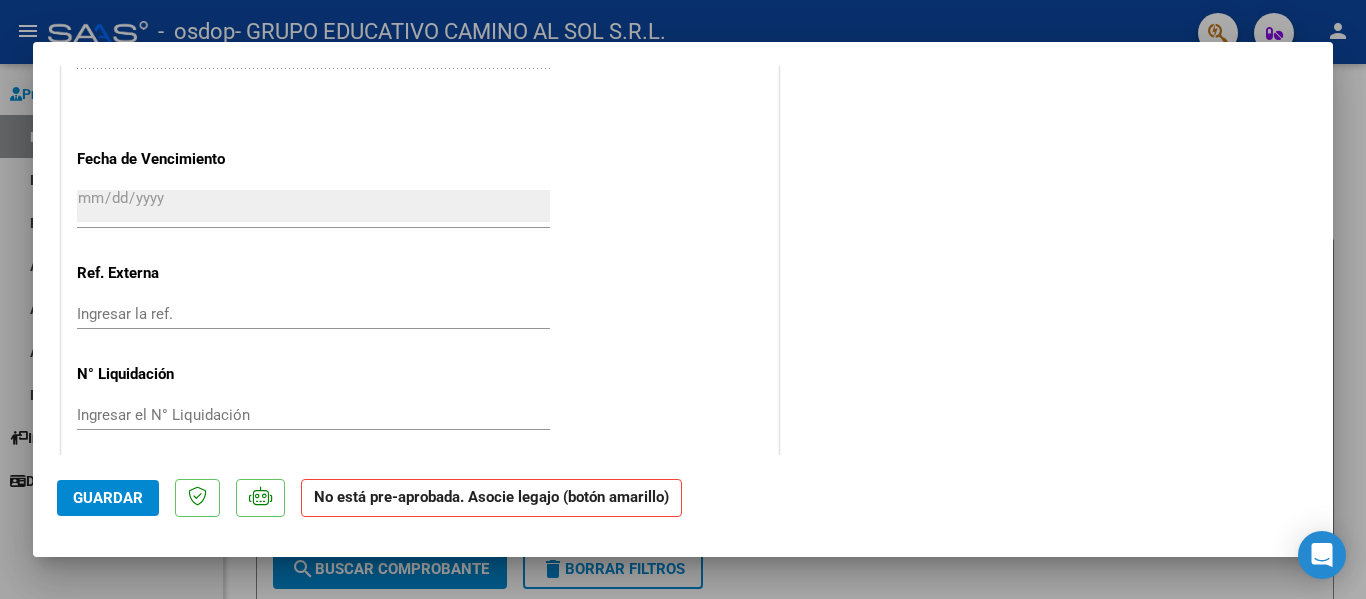 scroll, scrollTop: 1348, scrollLeft: 0, axis: vertical 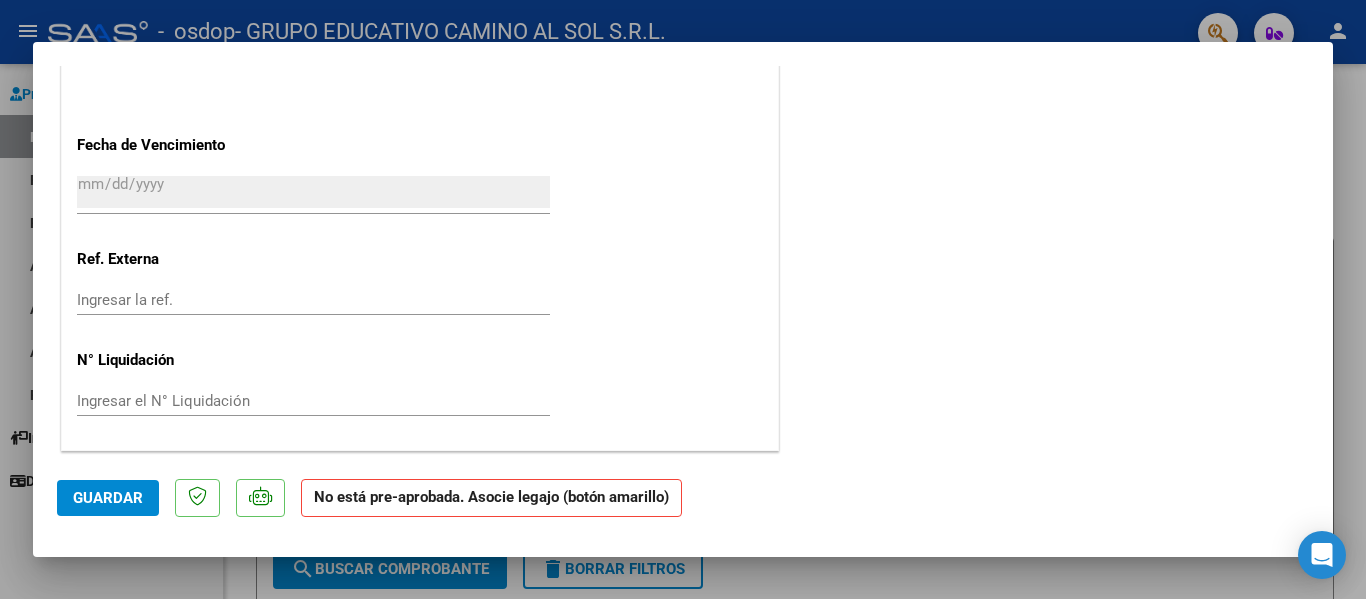 click on "Guardar" 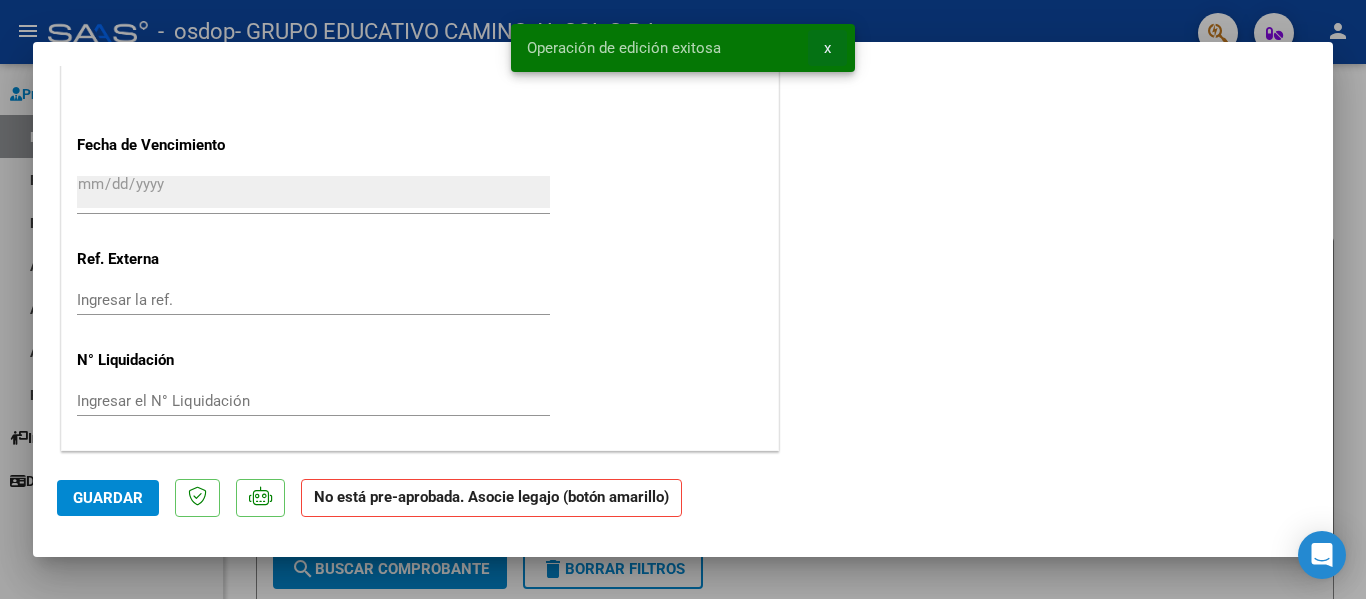click on "x" at bounding box center [827, 48] 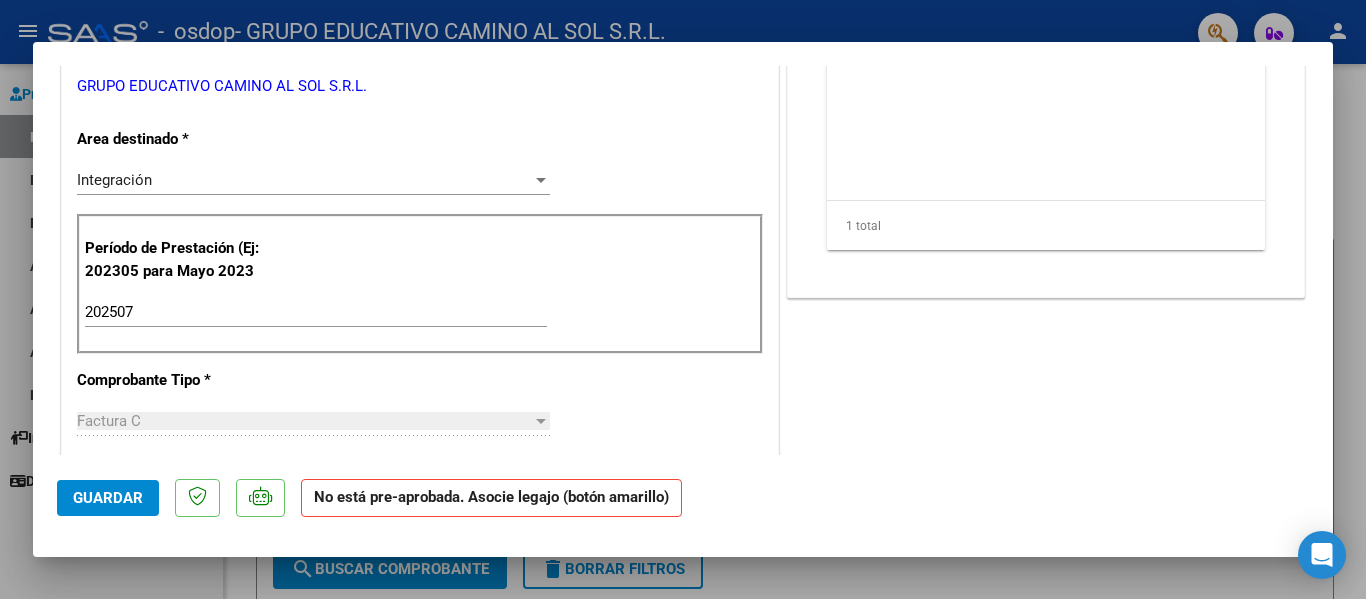 scroll, scrollTop: 0, scrollLeft: 0, axis: both 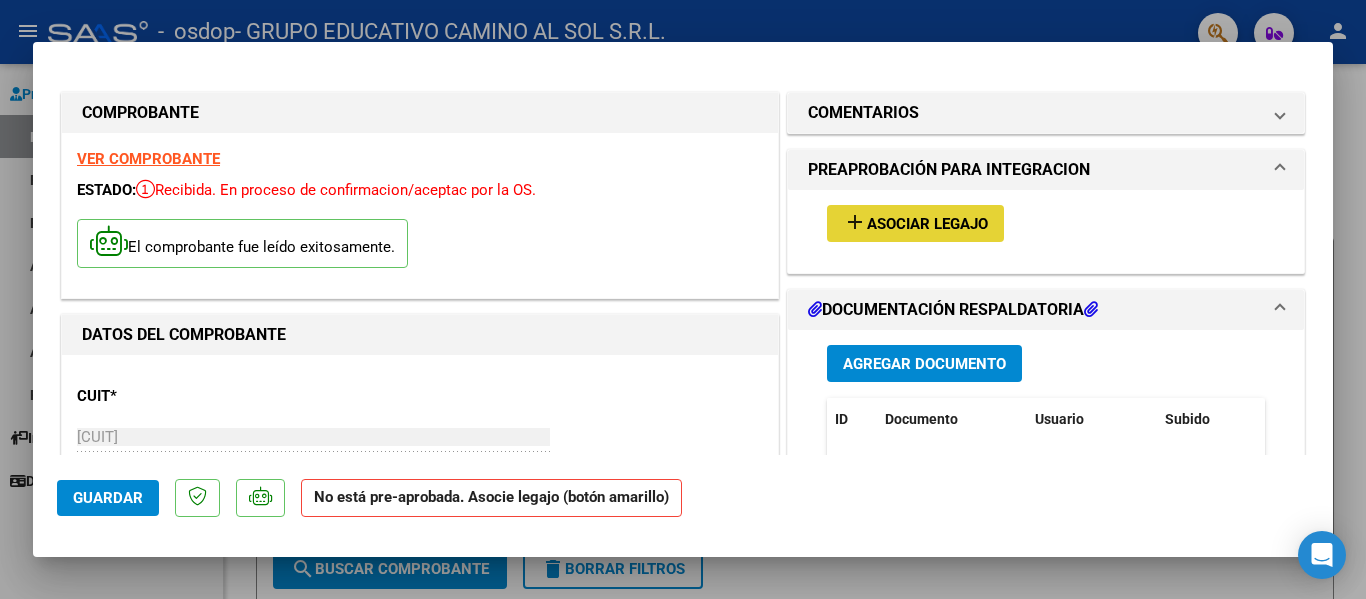 click on "Asociar Legajo" at bounding box center [927, 224] 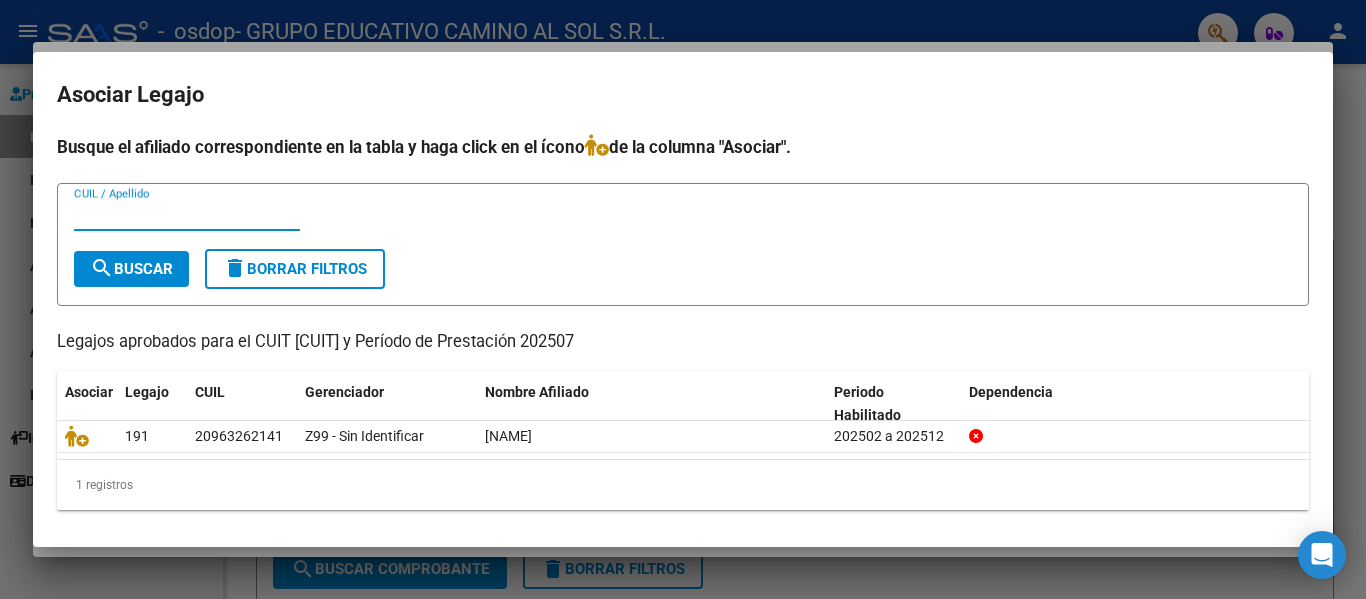 scroll, scrollTop: 4, scrollLeft: 0, axis: vertical 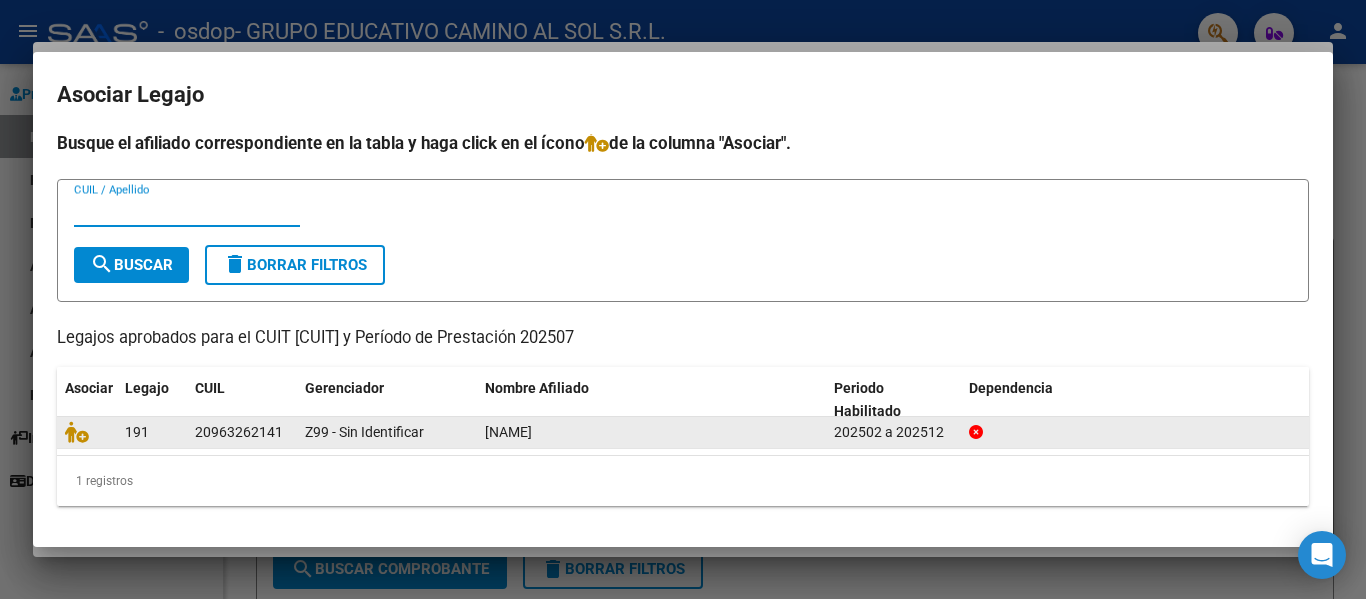 click on "202502 a 202512" 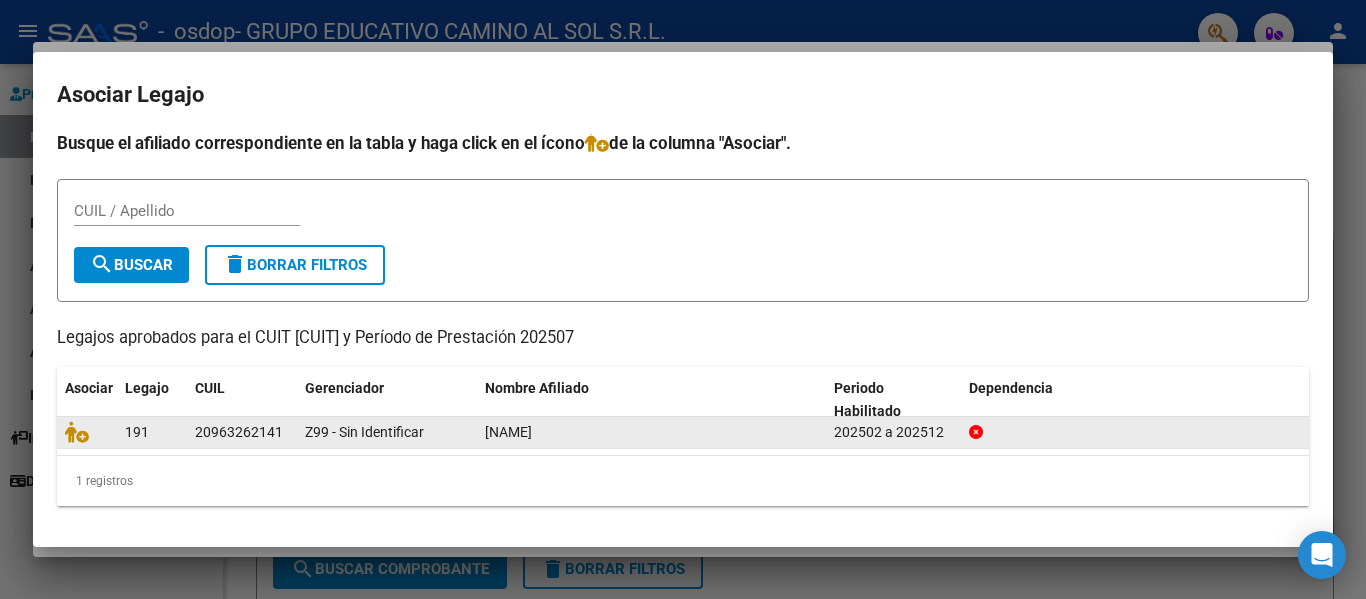 click 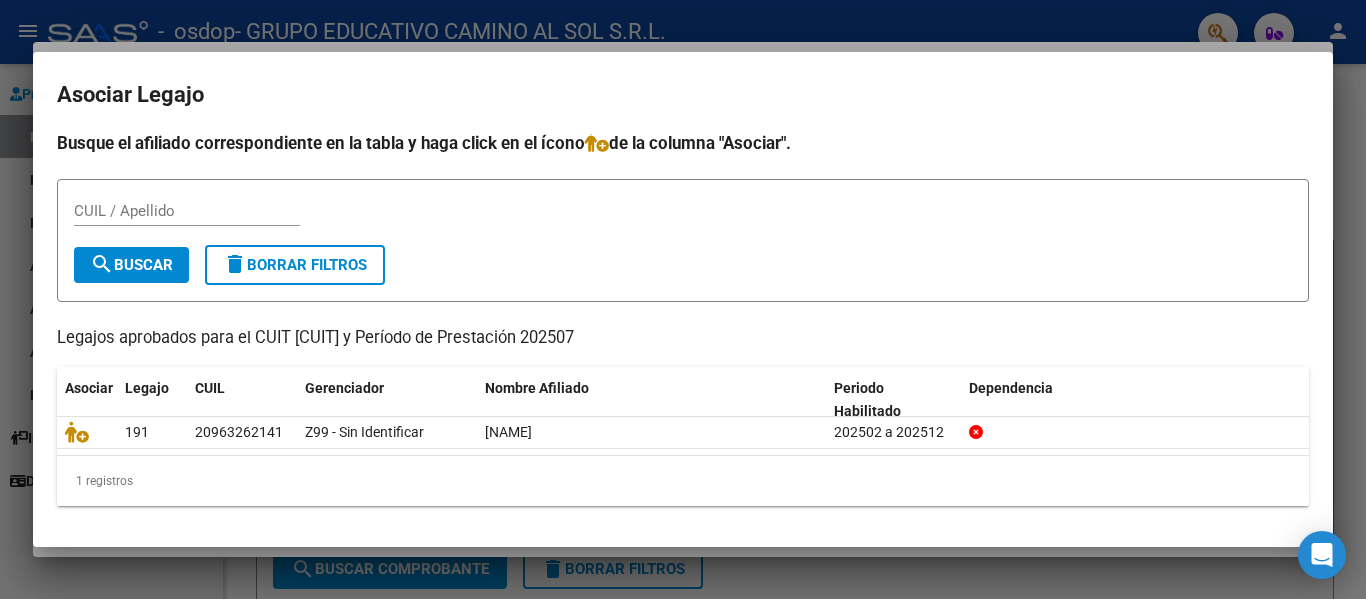 scroll, scrollTop: 0, scrollLeft: 0, axis: both 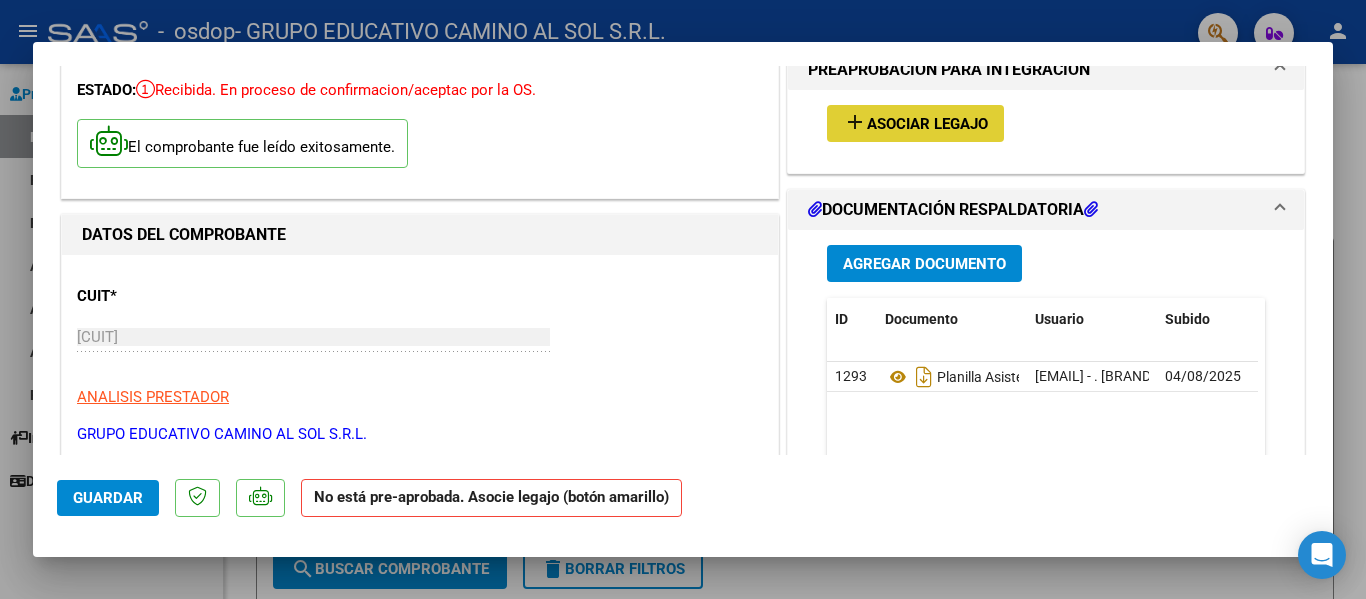 type 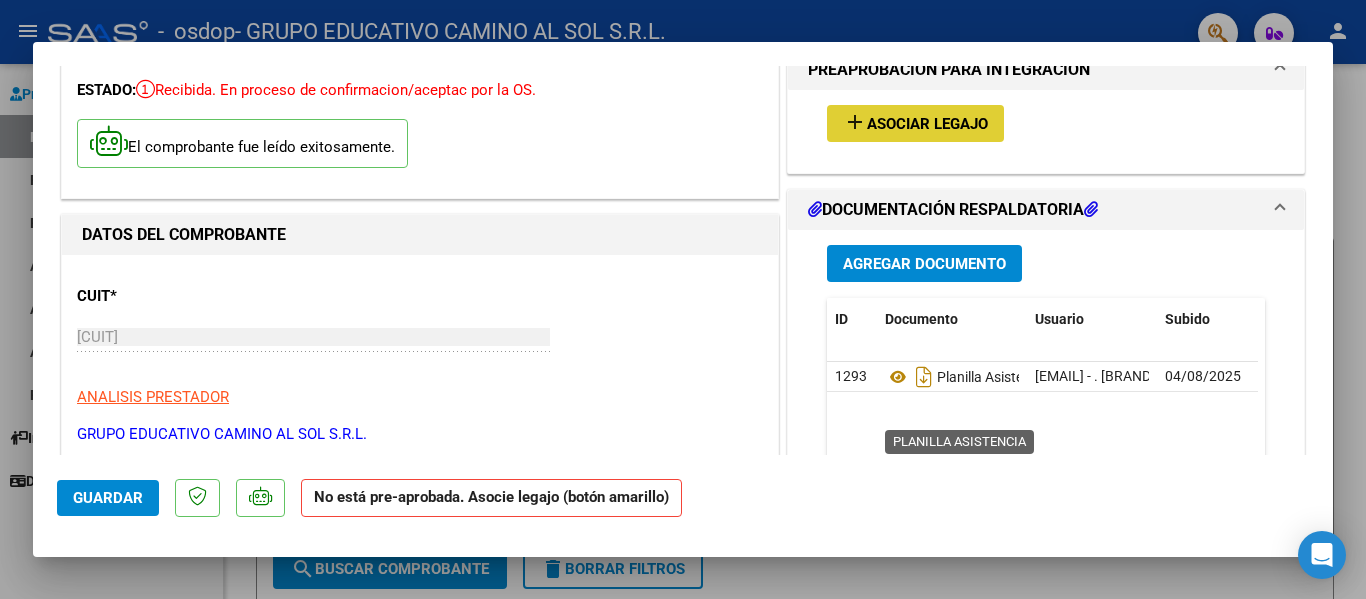 scroll, scrollTop: 0, scrollLeft: 0, axis: both 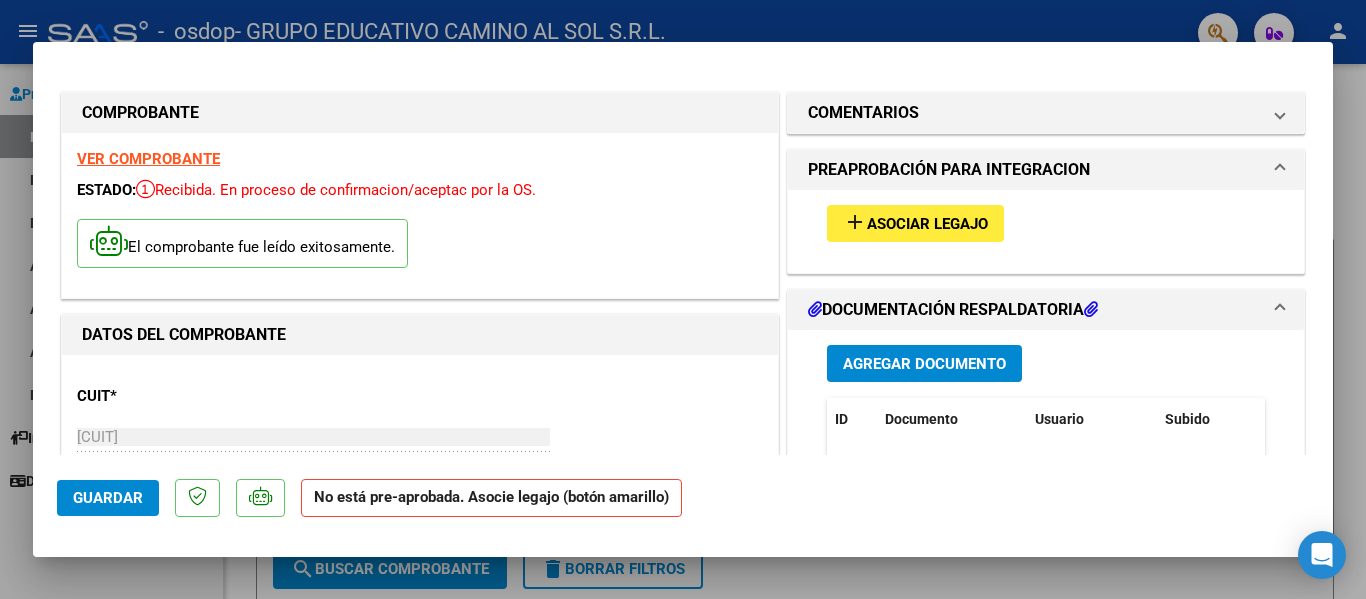 click at bounding box center (683, 299) 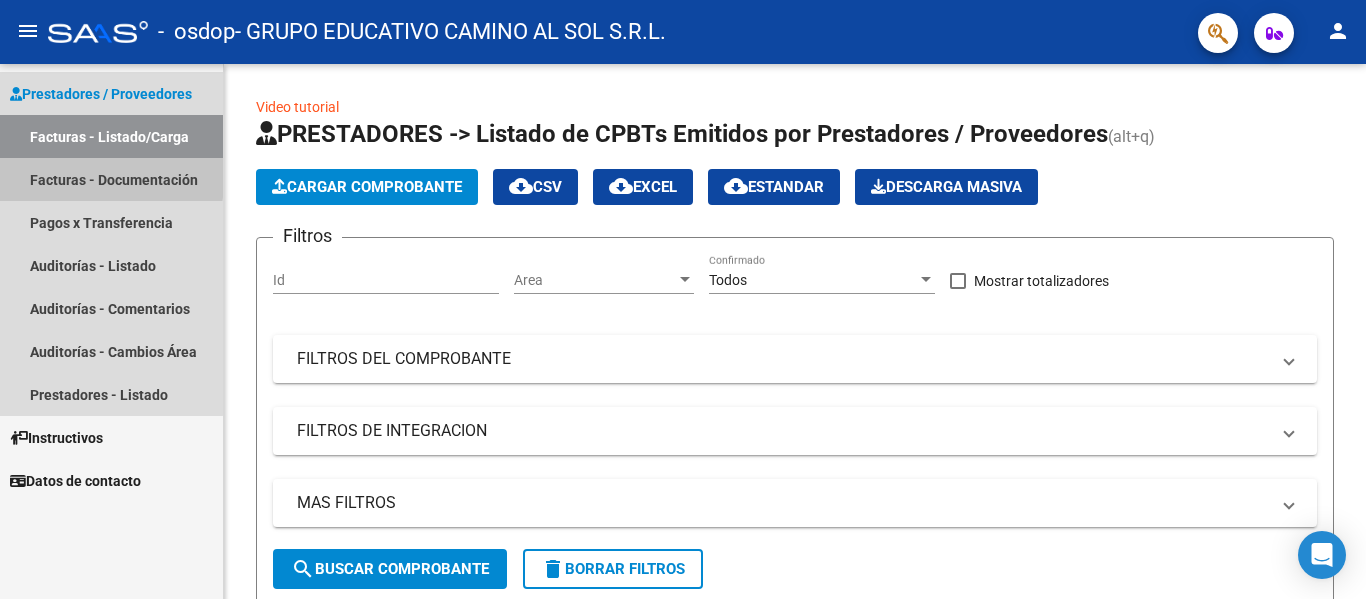 click on "Facturas - Documentación" at bounding box center [111, 179] 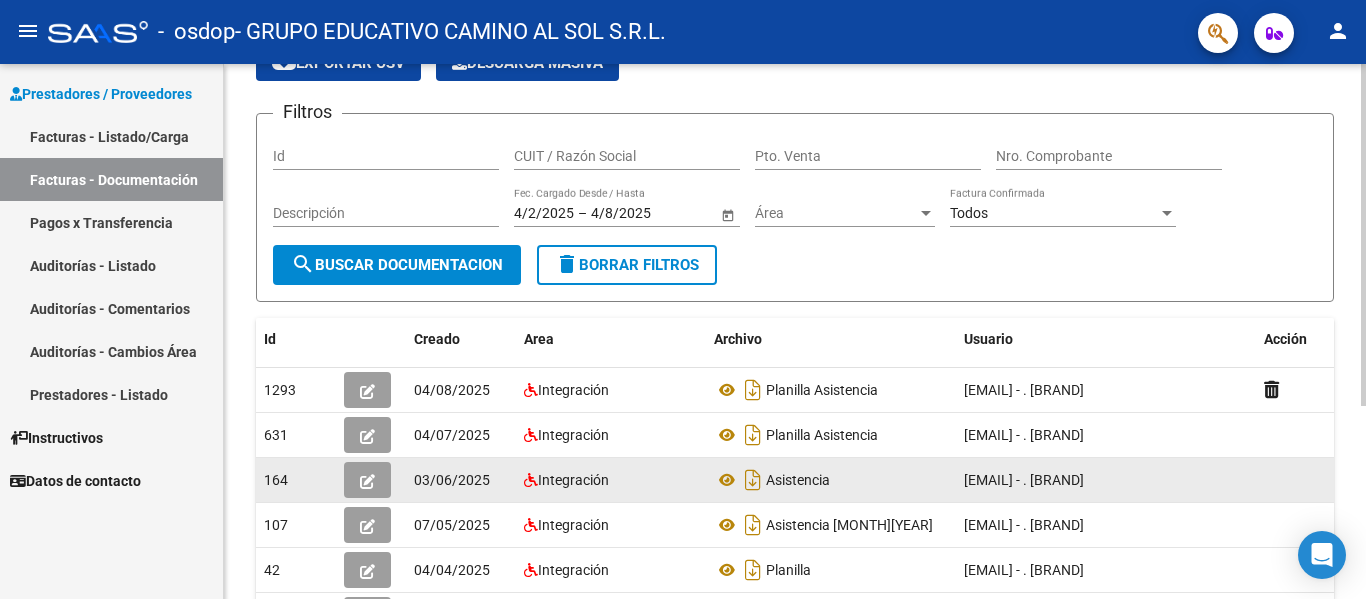 scroll, scrollTop: 100, scrollLeft: 0, axis: vertical 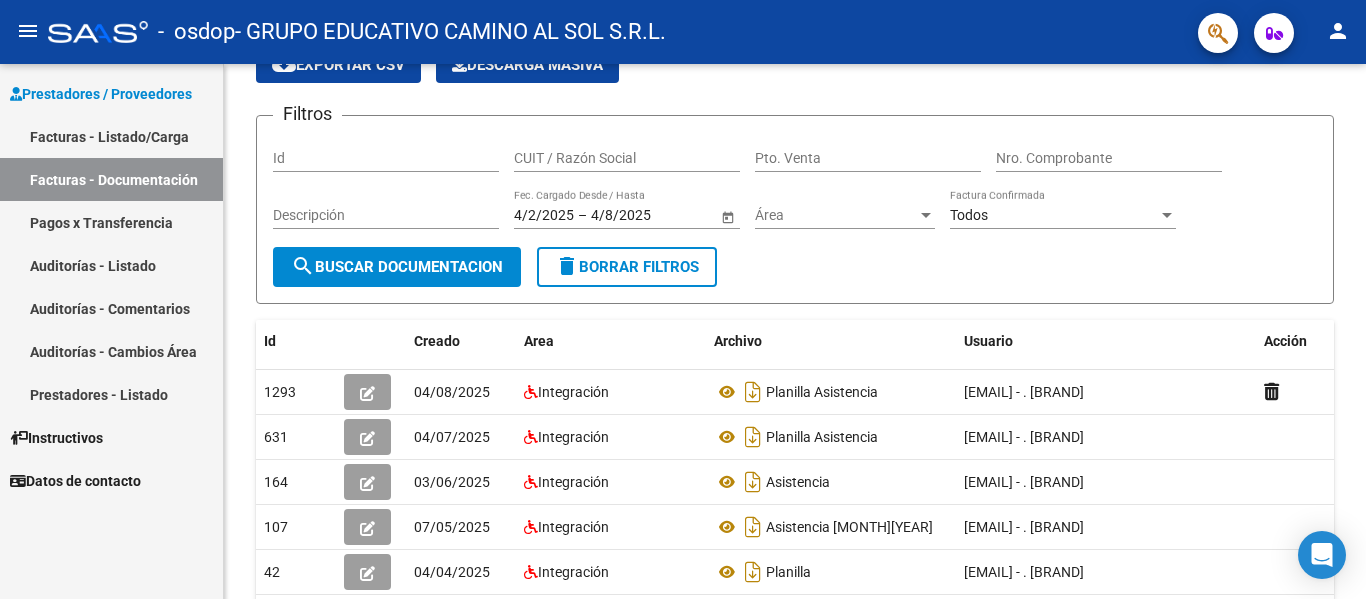click on "Auditorías - Listado" at bounding box center [111, 265] 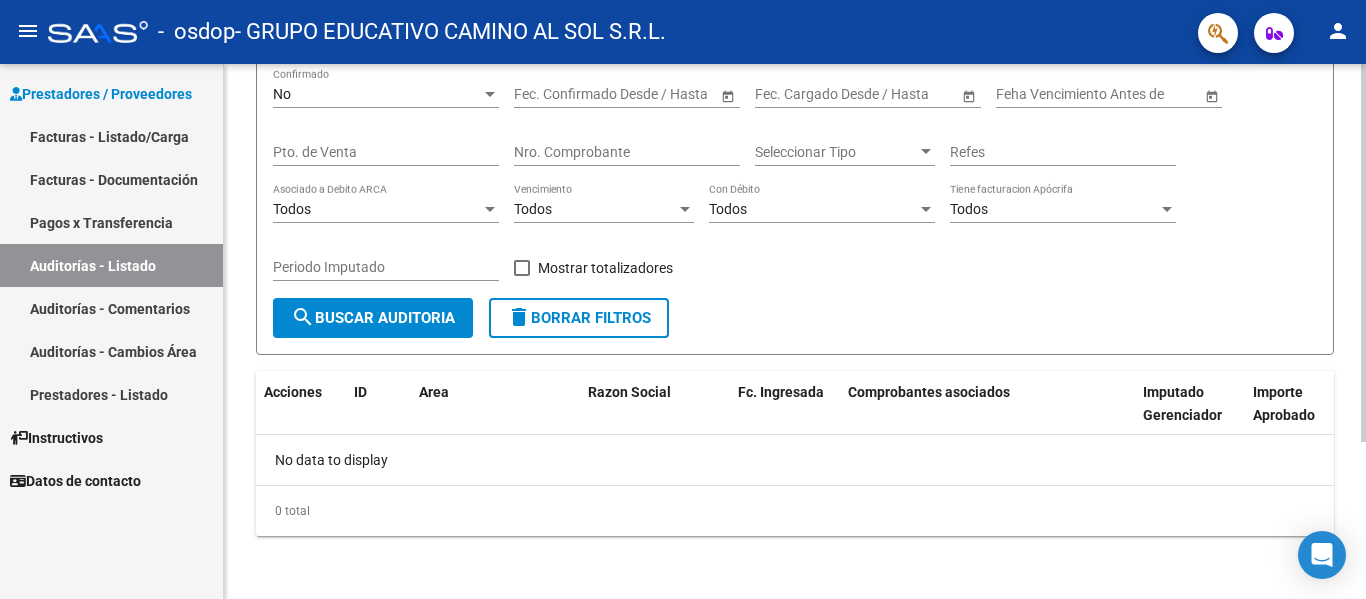scroll, scrollTop: 222, scrollLeft: 0, axis: vertical 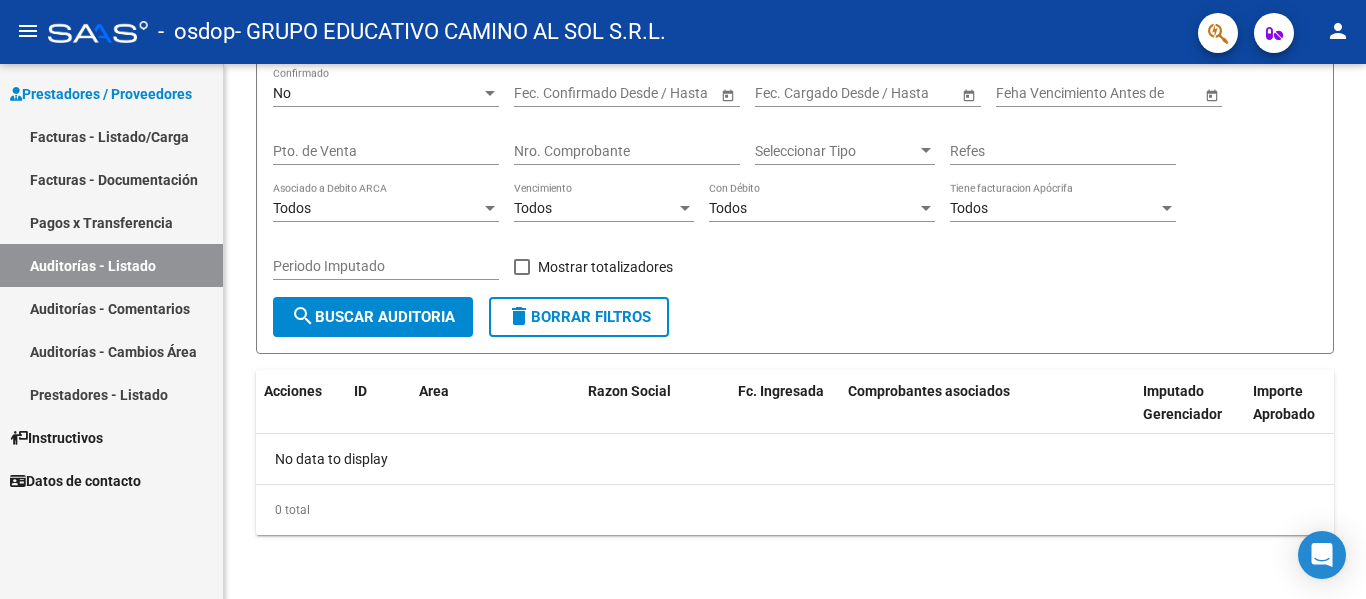 click on "Facturas - Listado/Carga" at bounding box center [111, 136] 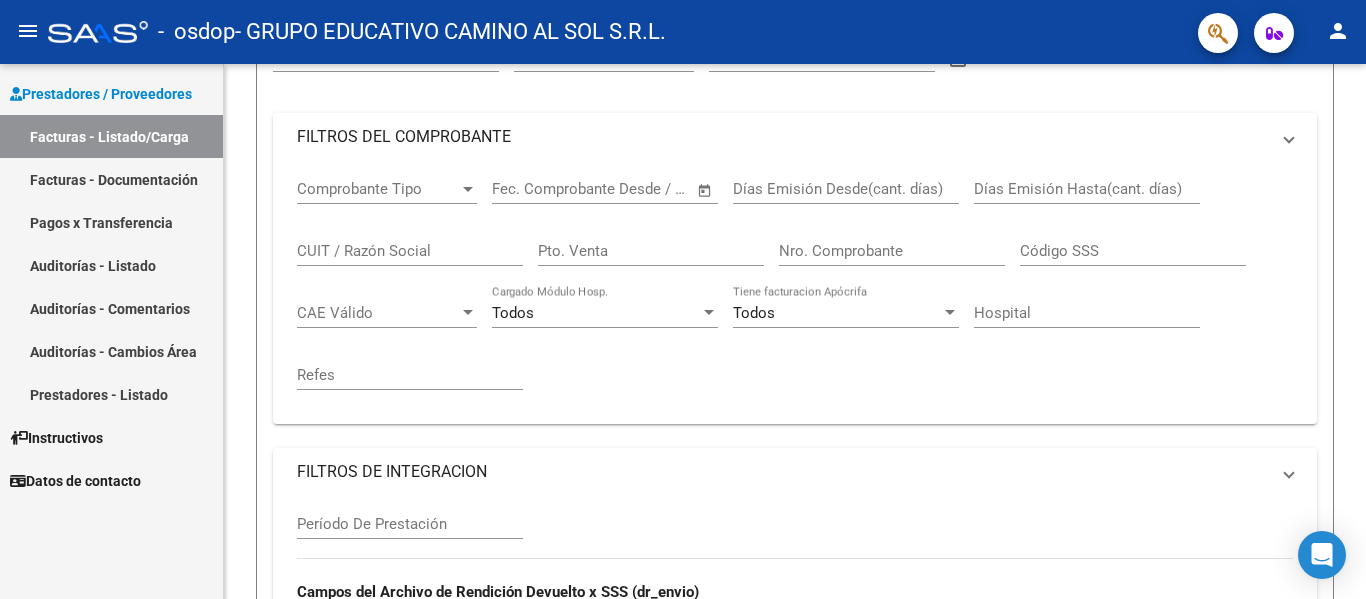 scroll, scrollTop: 0, scrollLeft: 0, axis: both 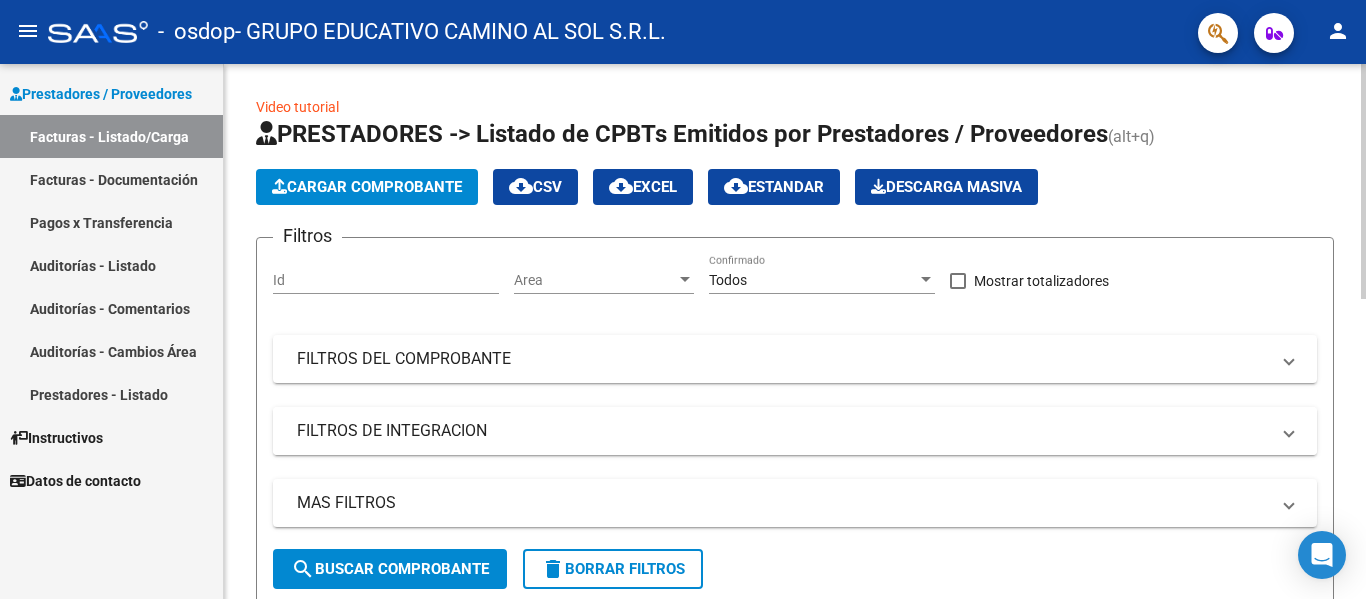 click on "FILTROS DE INTEGRACION" at bounding box center (783, 431) 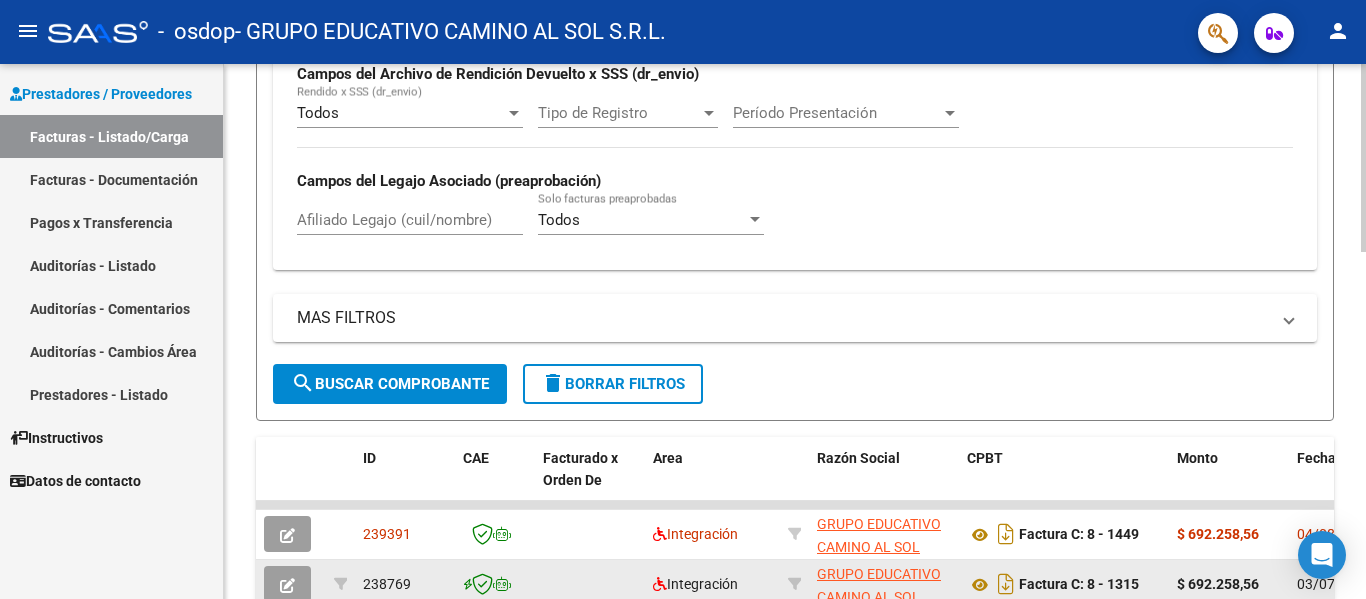scroll, scrollTop: 500, scrollLeft: 0, axis: vertical 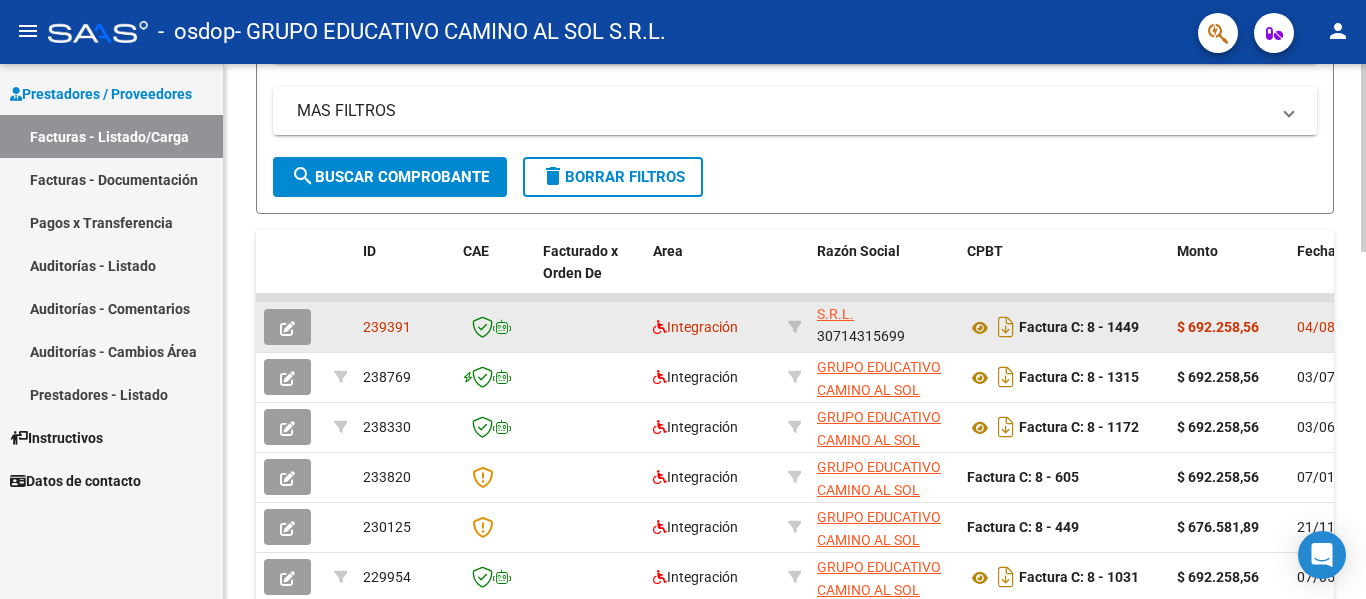 click on "239391" 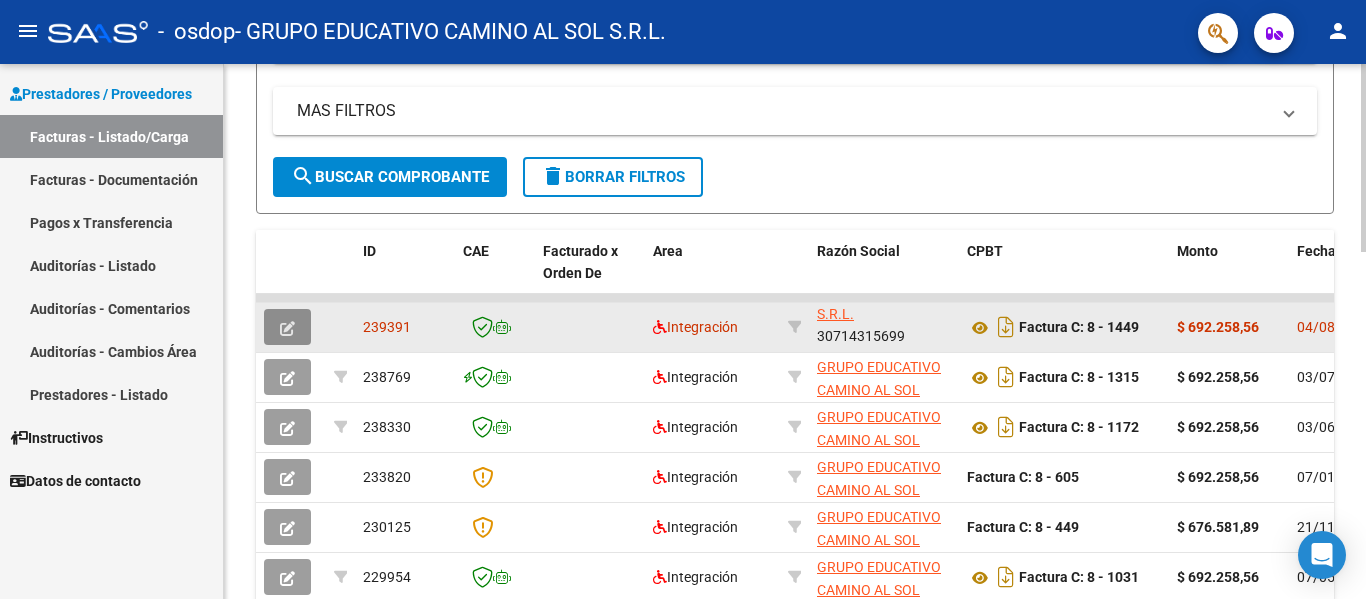 click 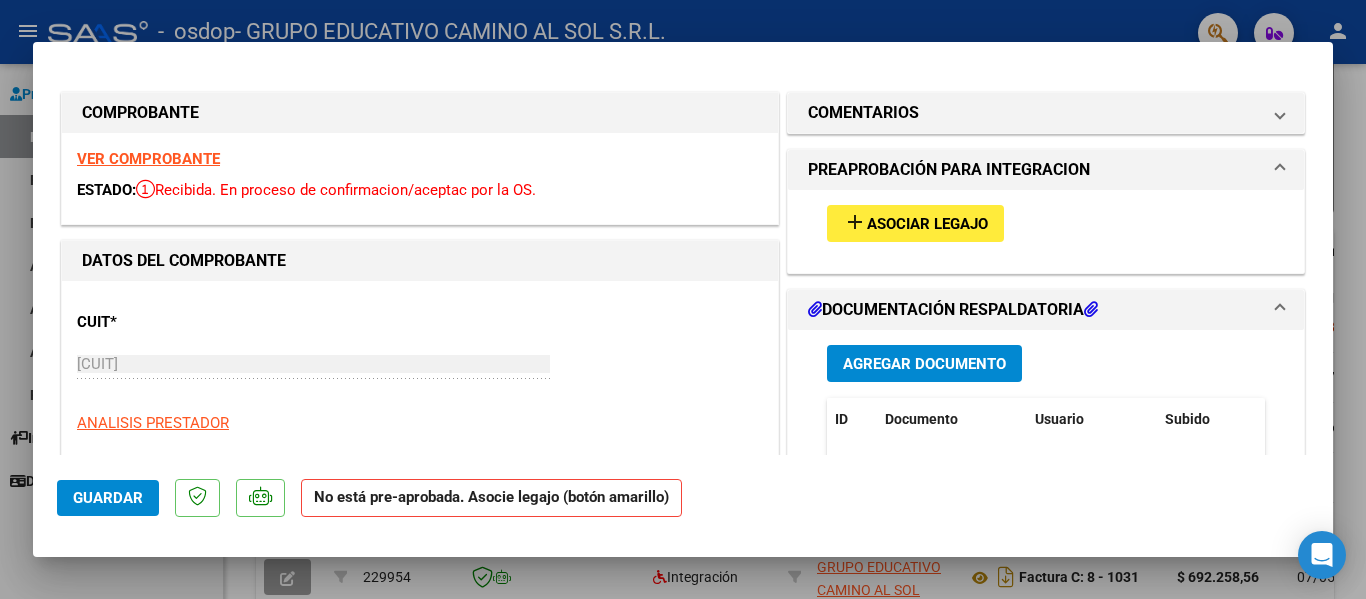 click on "Asociar Legajo" at bounding box center (927, 224) 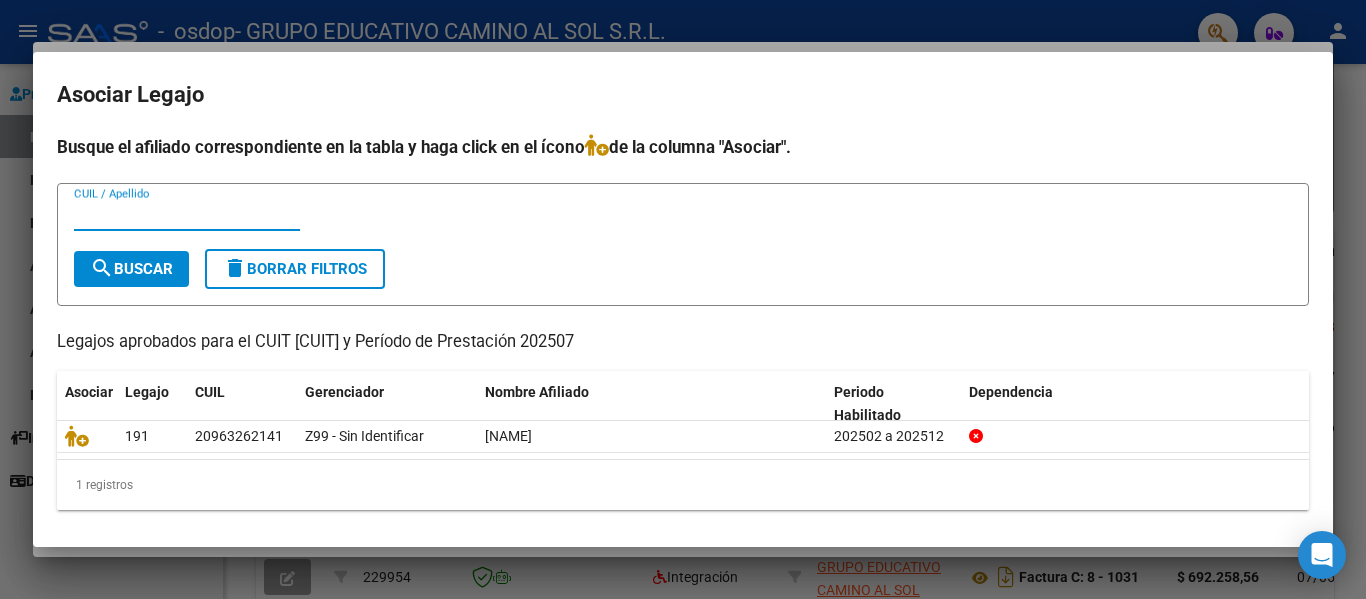 scroll, scrollTop: 4, scrollLeft: 0, axis: vertical 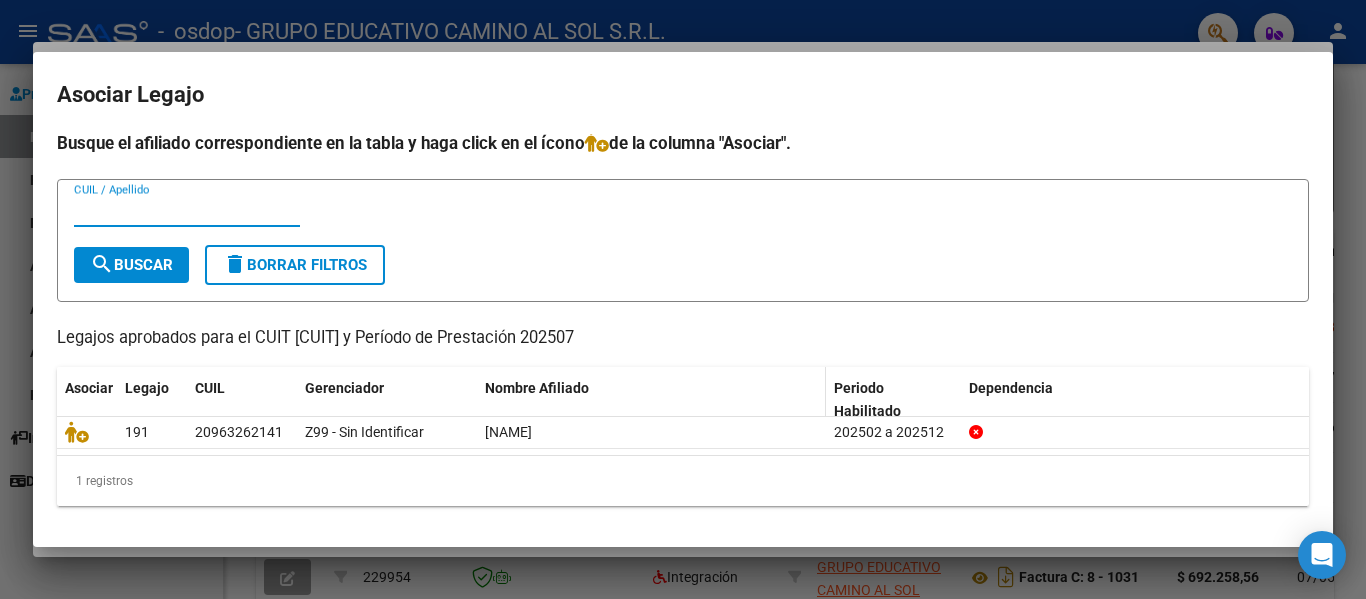 click on "Nombre Afiliado" 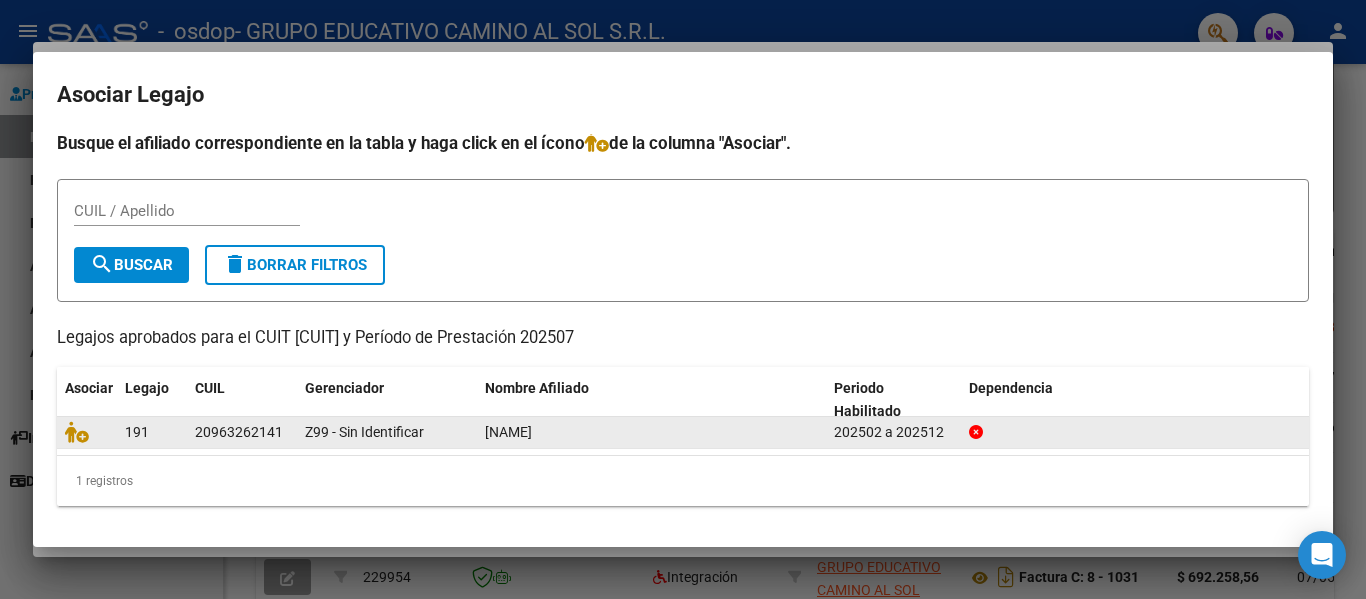 click on "[NAME]" 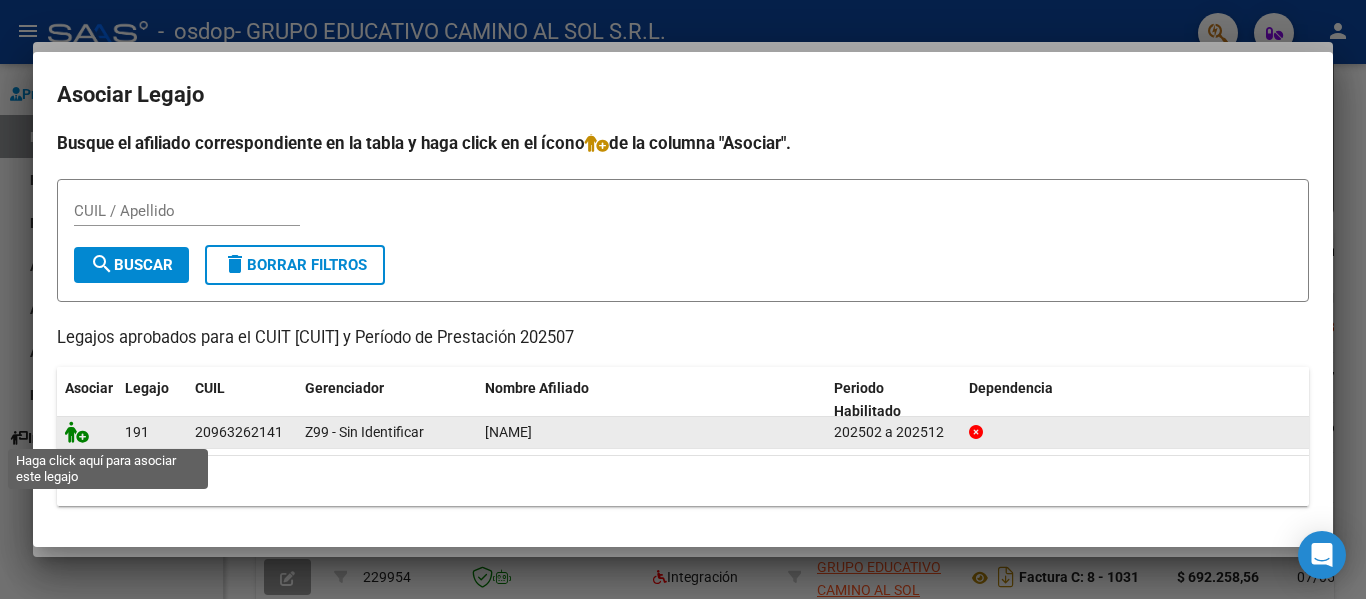 click 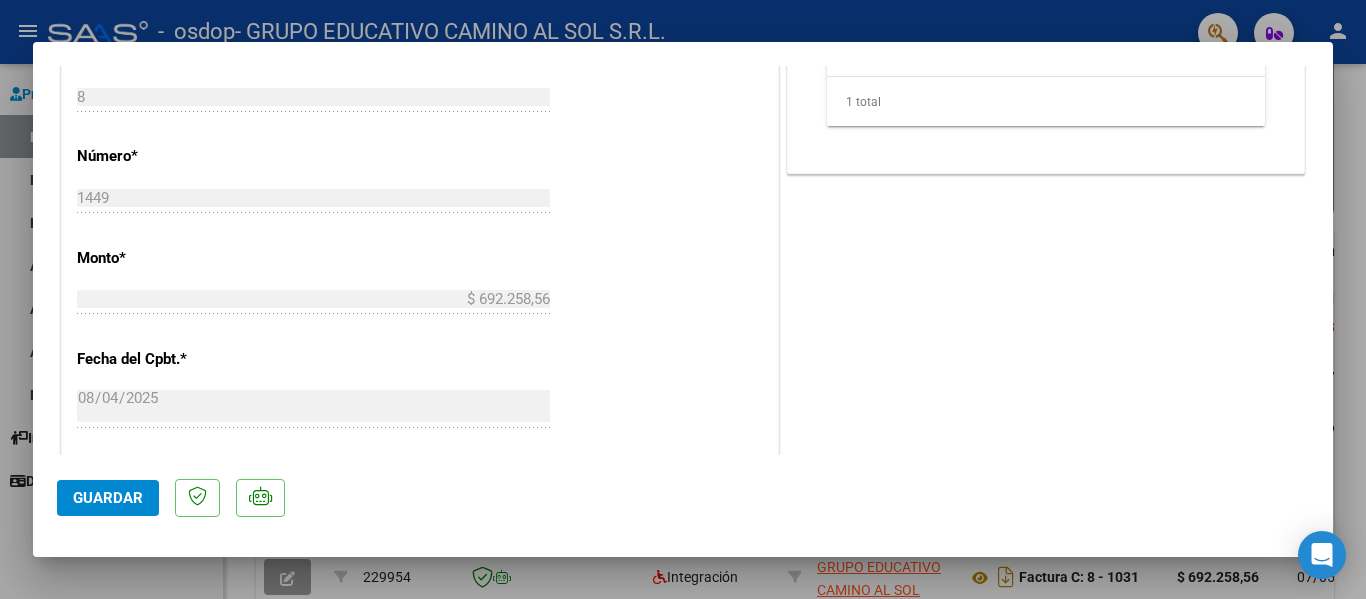 scroll, scrollTop: 1100, scrollLeft: 0, axis: vertical 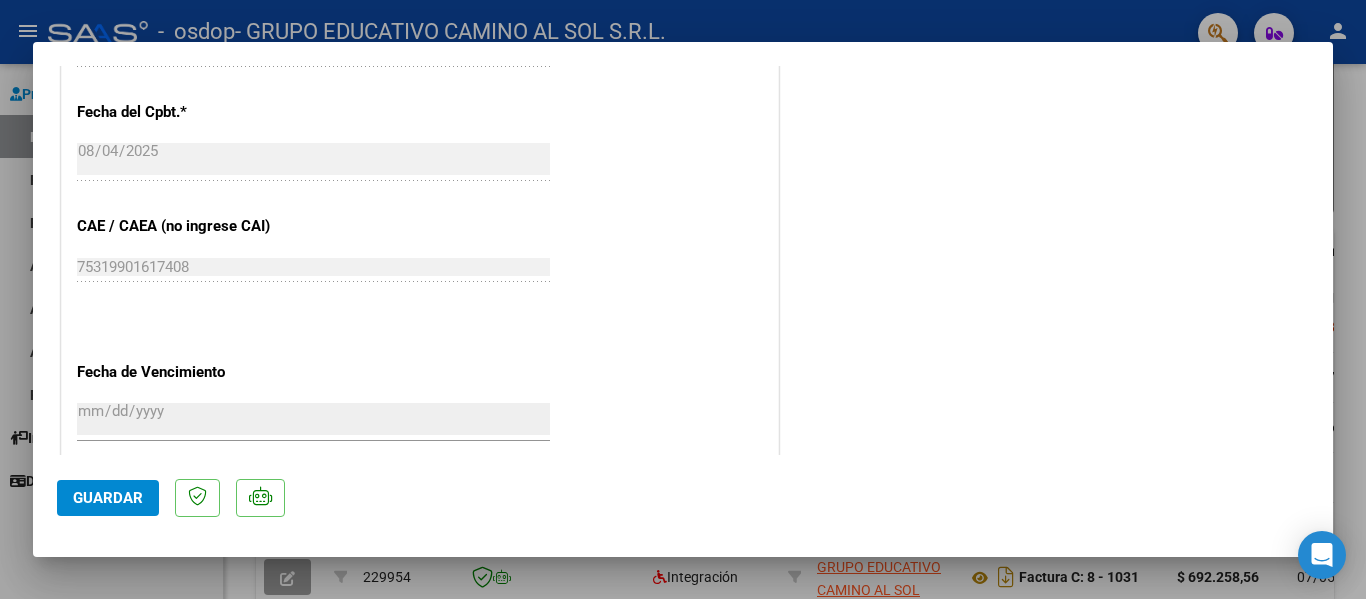 click on "Guardar" 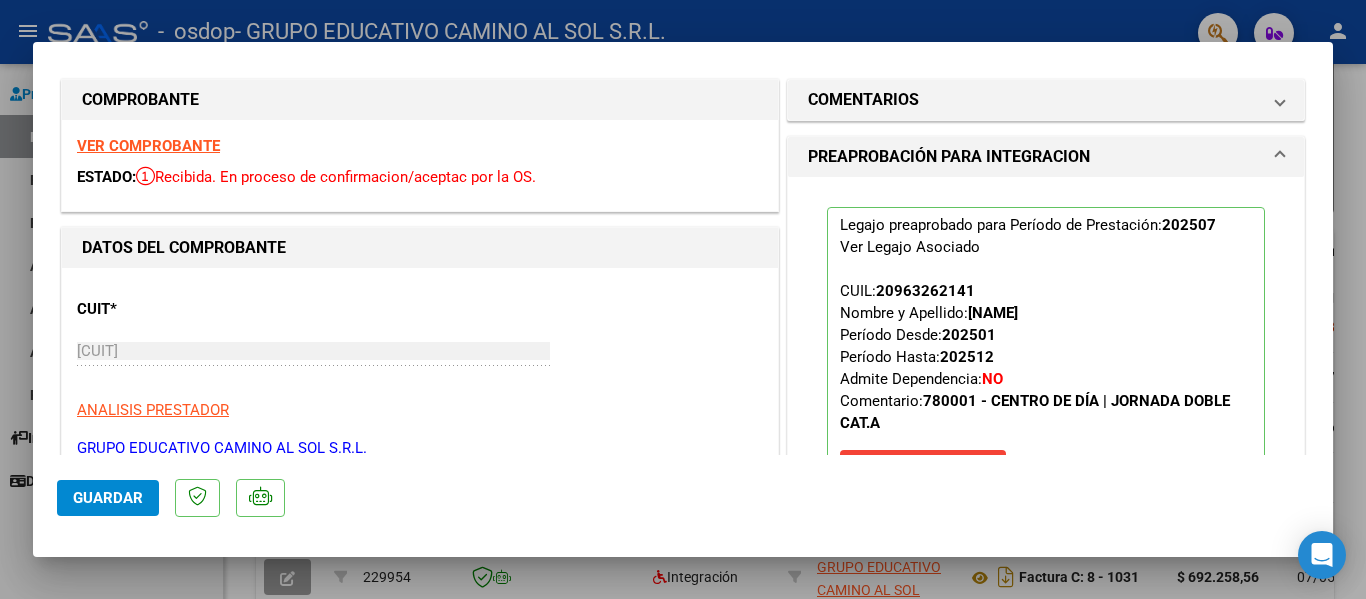 scroll, scrollTop: 0, scrollLeft: 0, axis: both 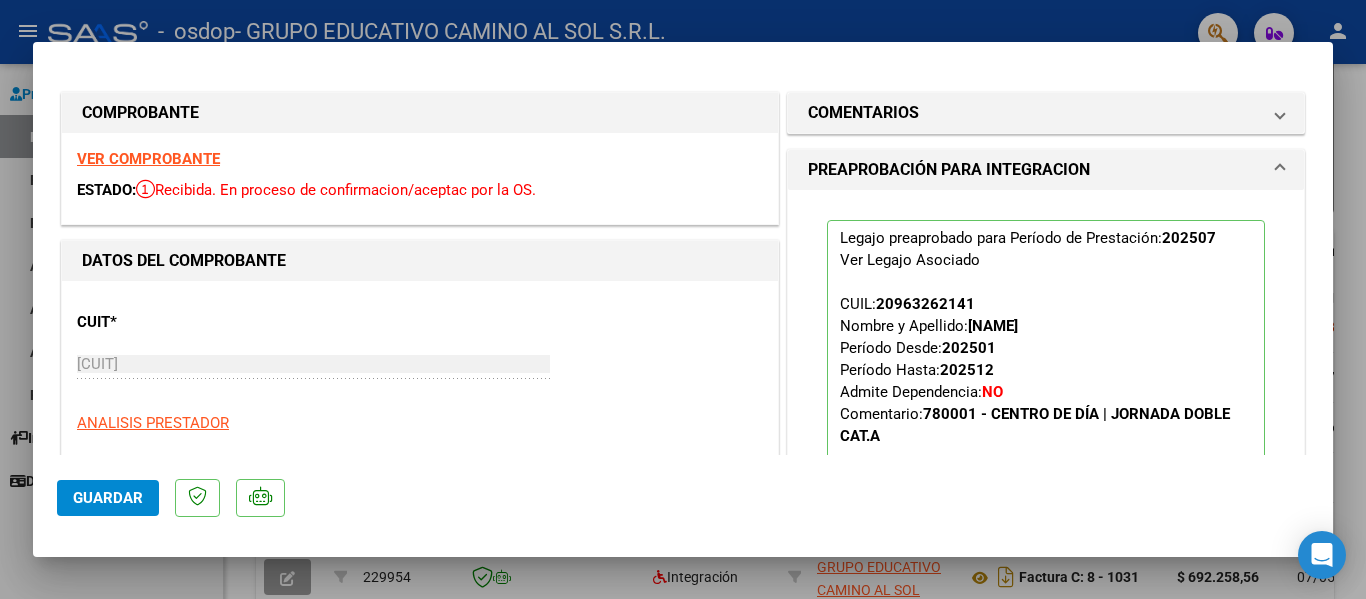 click at bounding box center [683, 299] 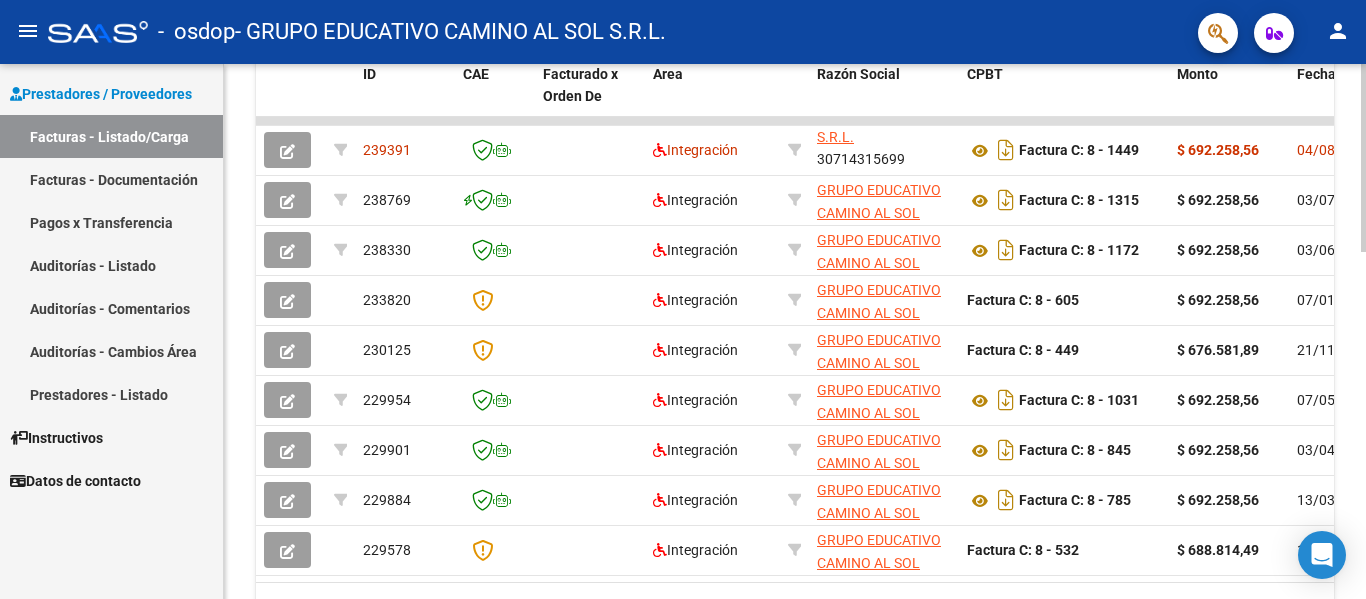 scroll, scrollTop: 900, scrollLeft: 0, axis: vertical 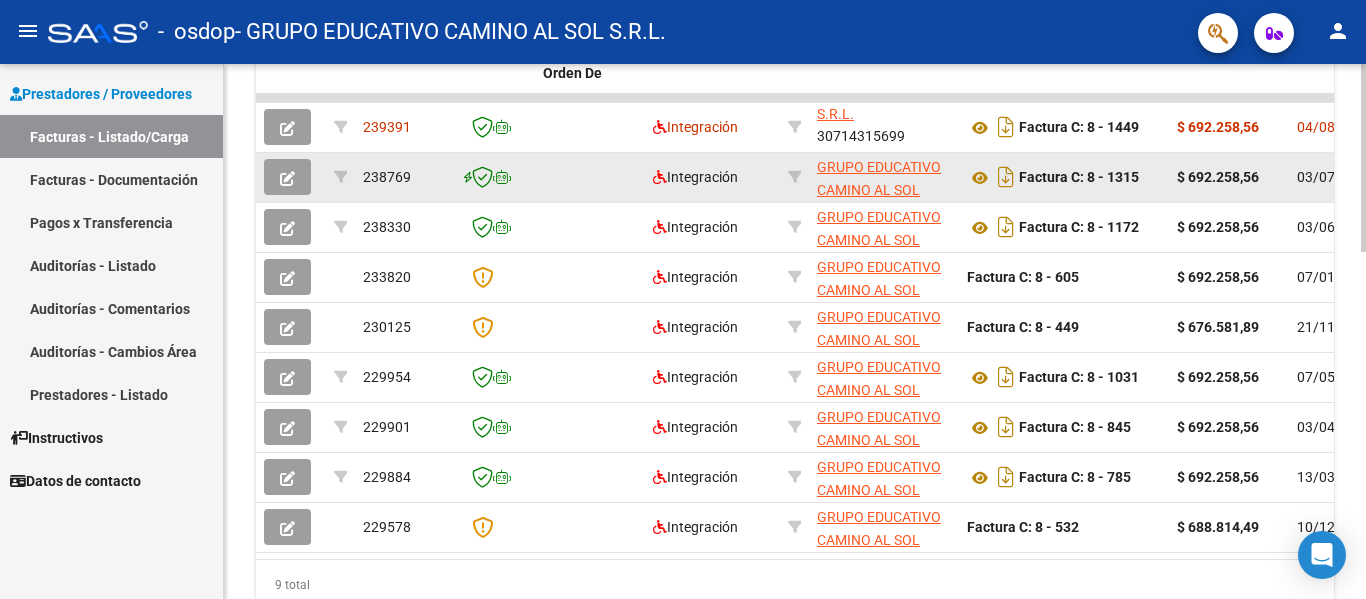 click 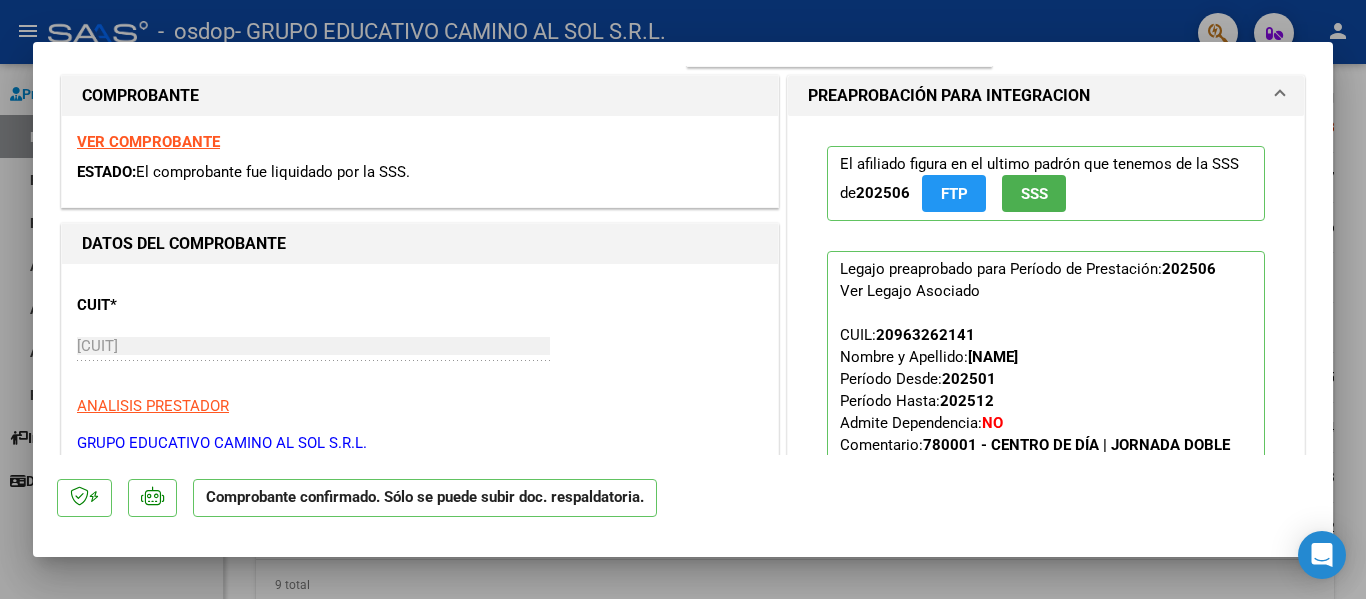 scroll, scrollTop: 200, scrollLeft: 0, axis: vertical 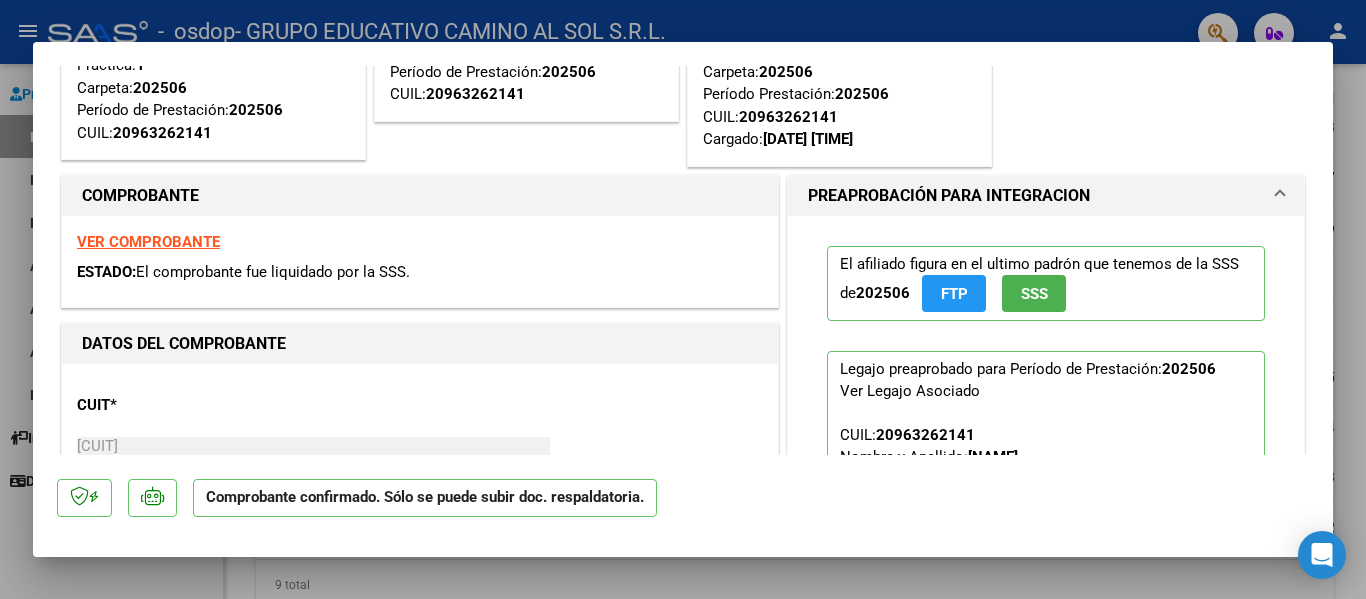 click at bounding box center [683, 299] 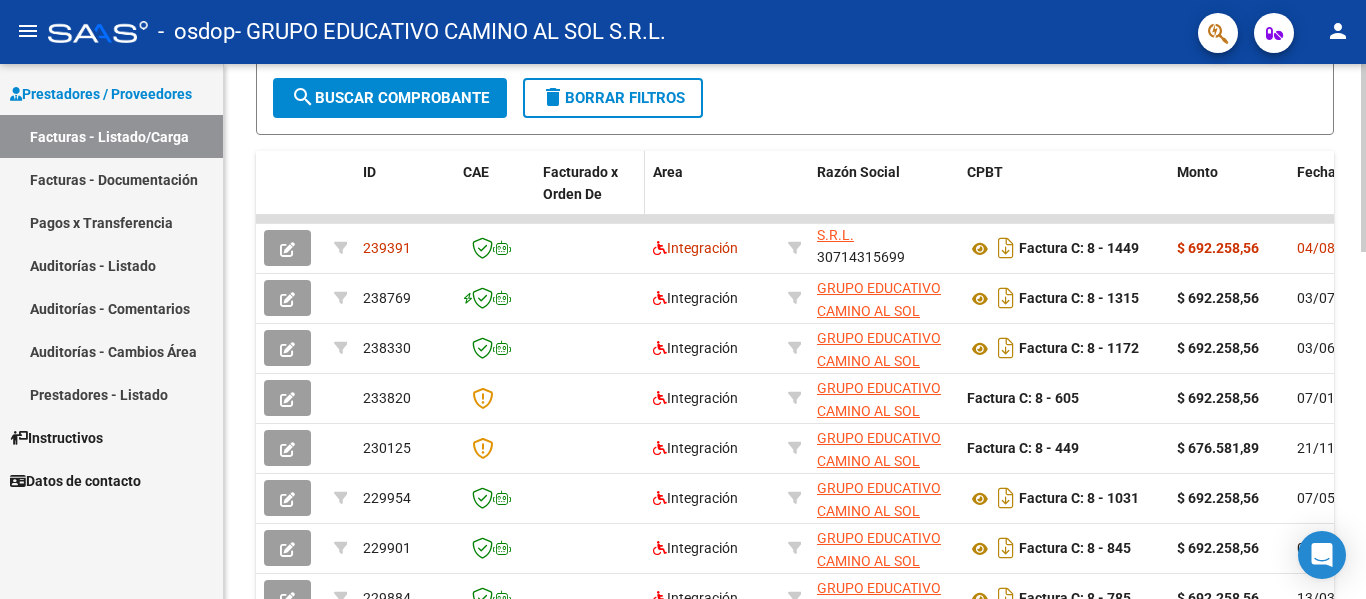 scroll, scrollTop: 500, scrollLeft: 0, axis: vertical 